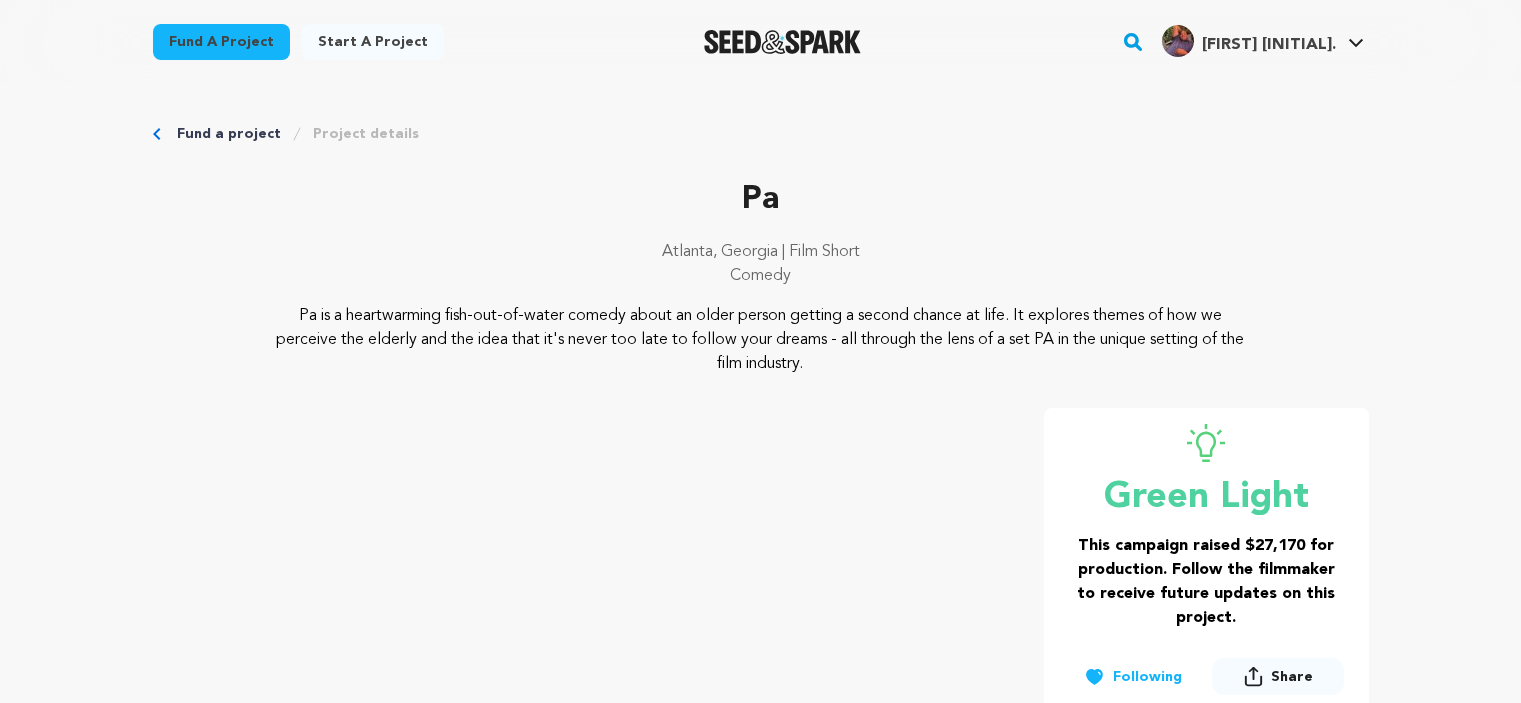 scroll, scrollTop: 0, scrollLeft: 0, axis: both 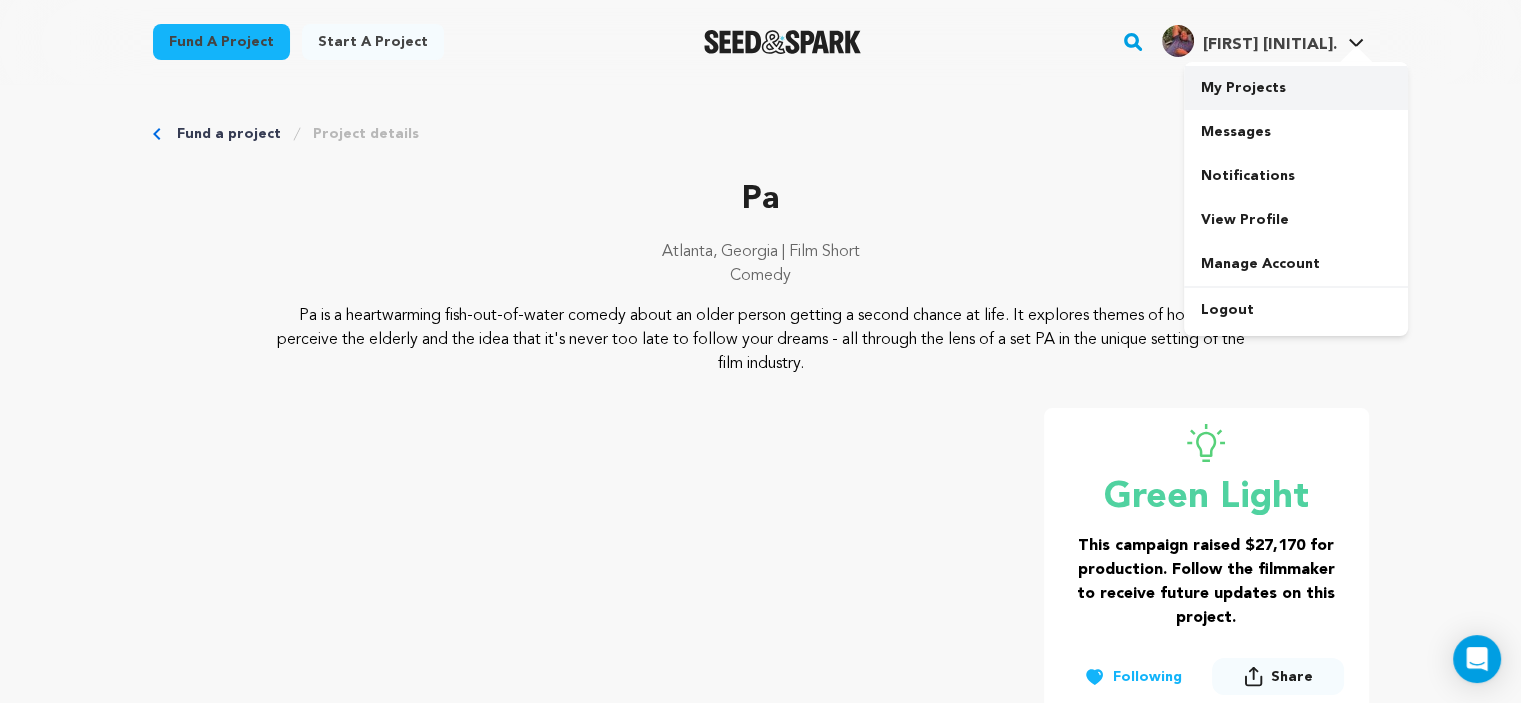 click on "My Projects" at bounding box center (1296, 88) 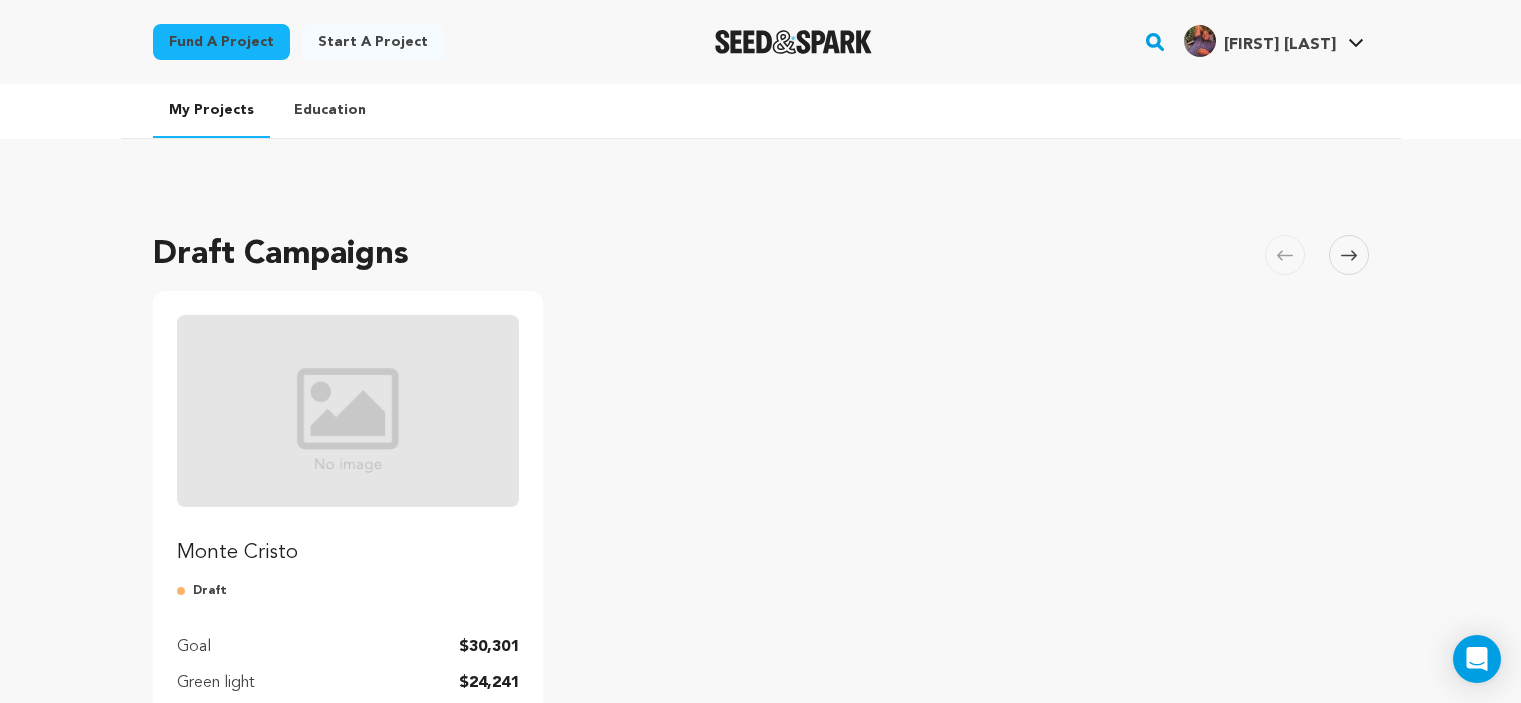 scroll, scrollTop: 0, scrollLeft: 0, axis: both 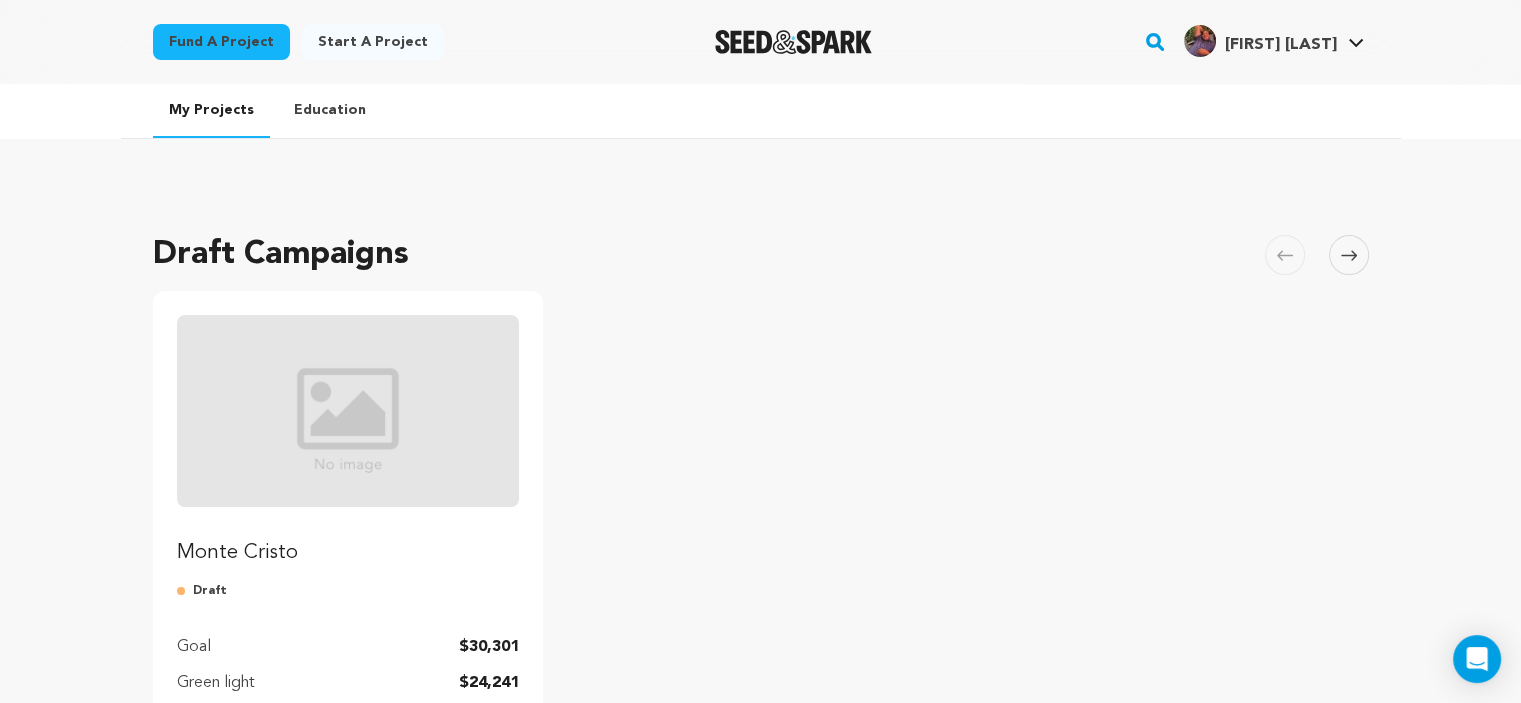 click at bounding box center [348, 411] 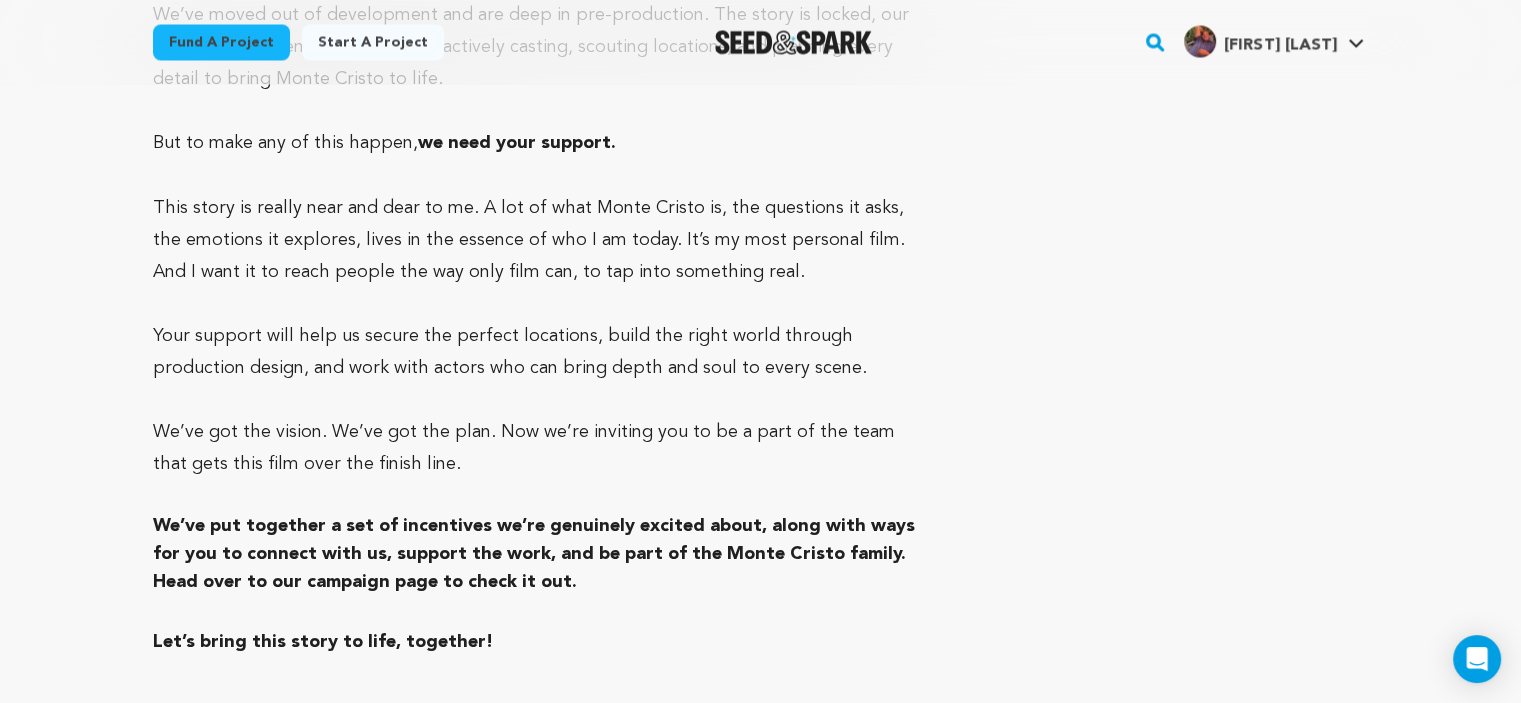 scroll, scrollTop: 11232, scrollLeft: 0, axis: vertical 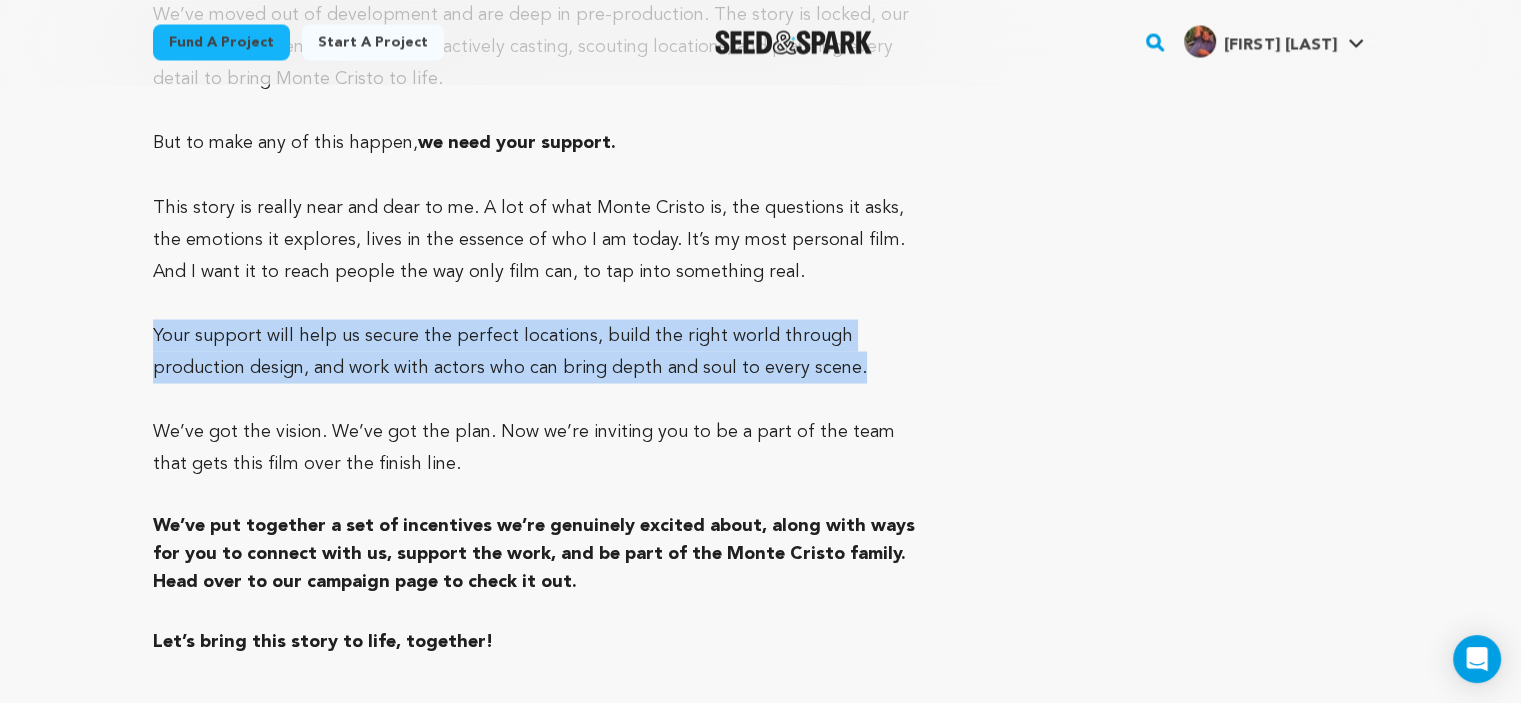 drag, startPoint x: 142, startPoint y: 298, endPoint x: 714, endPoint y: 340, distance: 573.53986 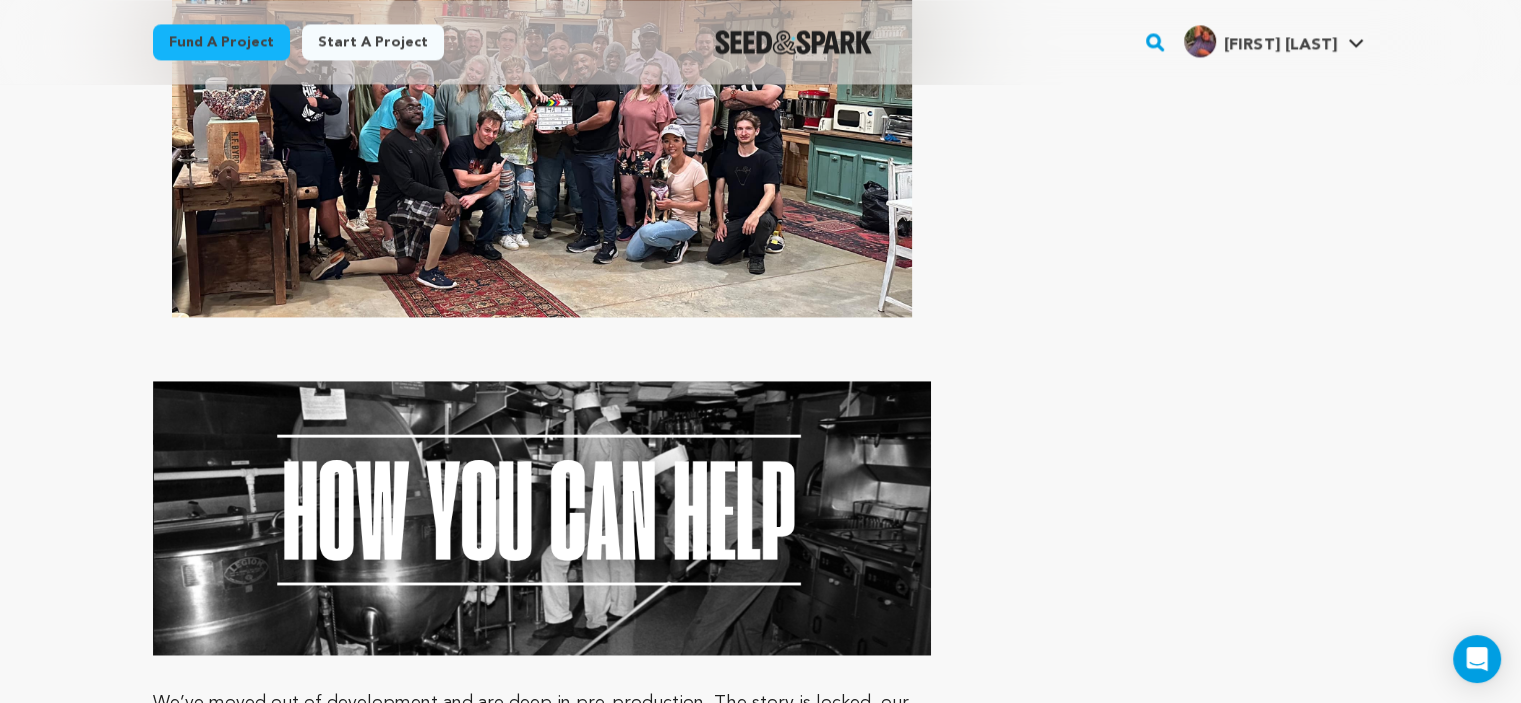 scroll, scrollTop: 10498, scrollLeft: 0, axis: vertical 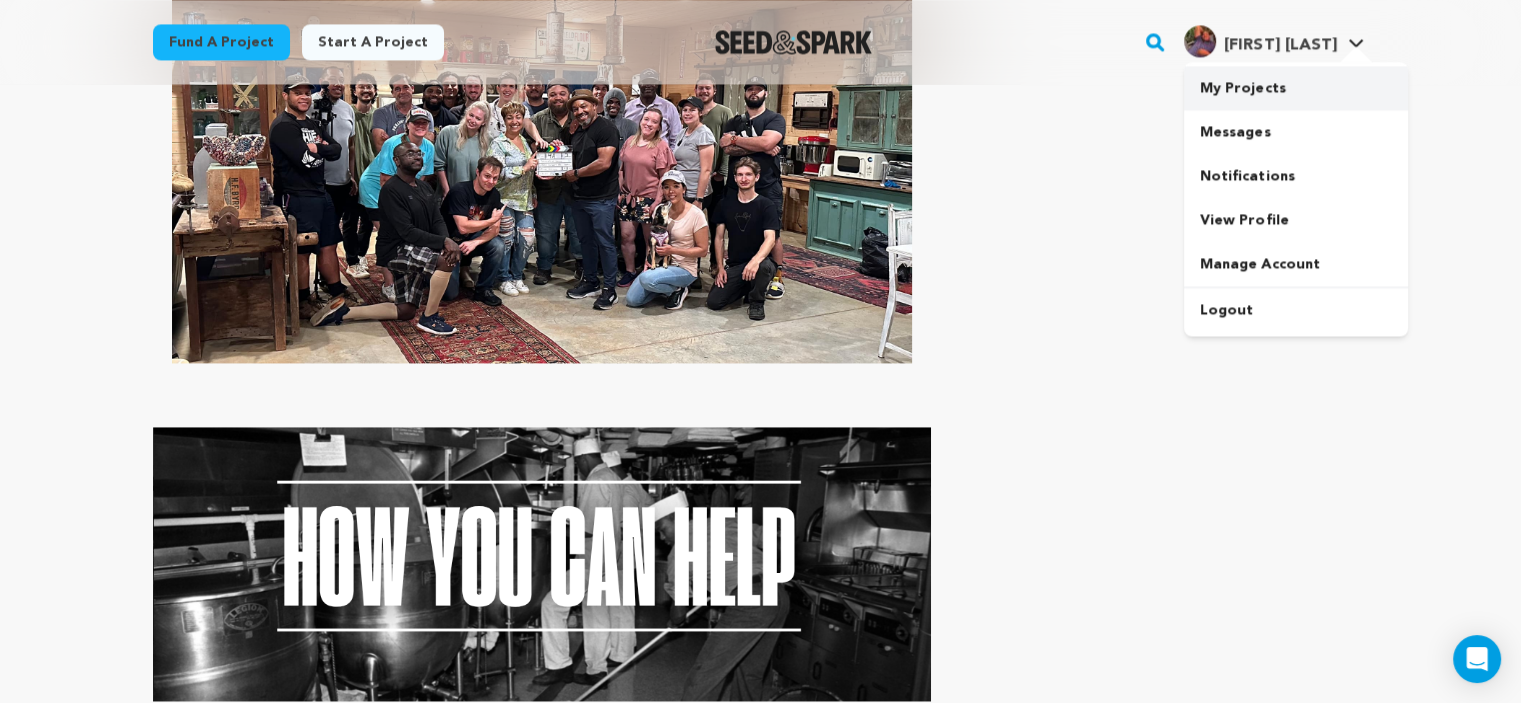 click on "My Projects" at bounding box center [1296, 88] 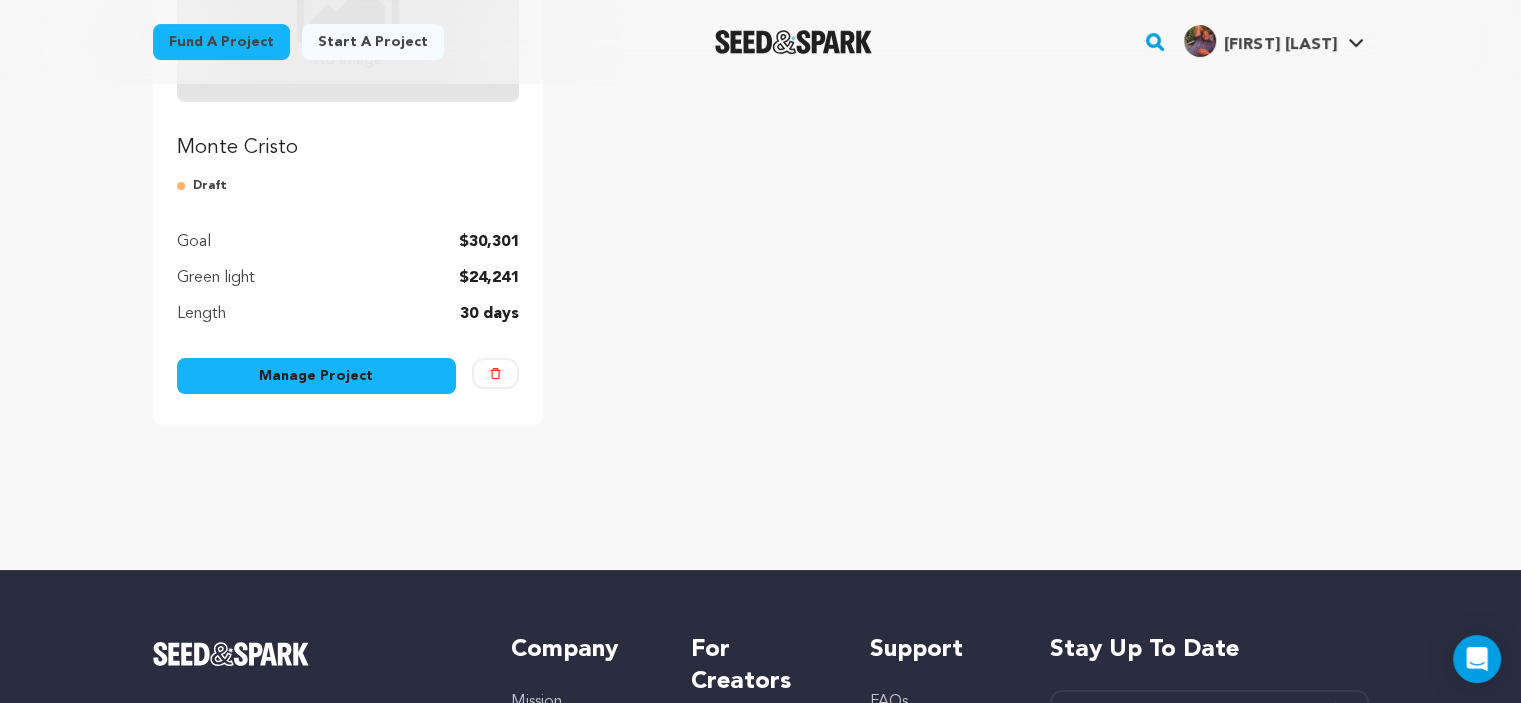 scroll, scrollTop: 406, scrollLeft: 0, axis: vertical 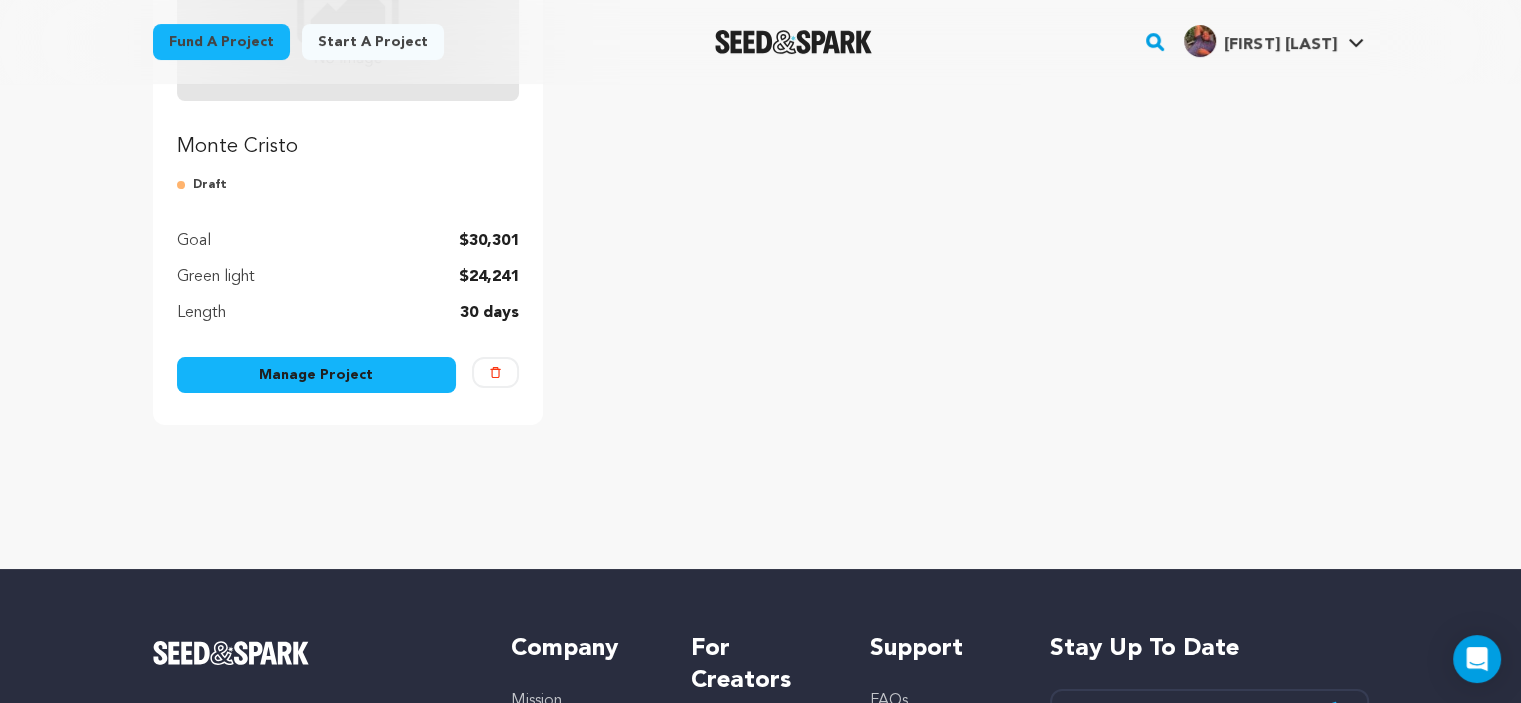 click on "Manage Project" at bounding box center (317, 375) 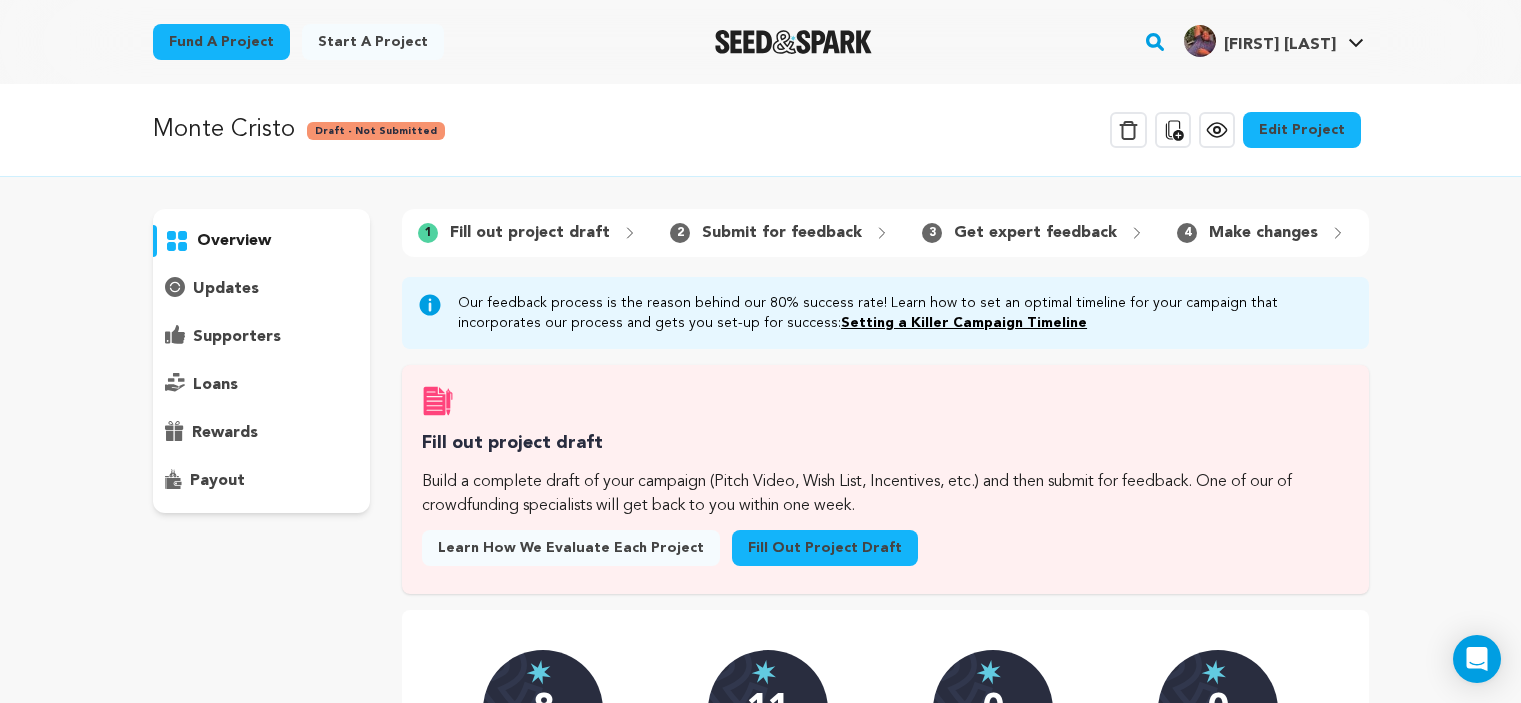 scroll, scrollTop: 0, scrollLeft: 0, axis: both 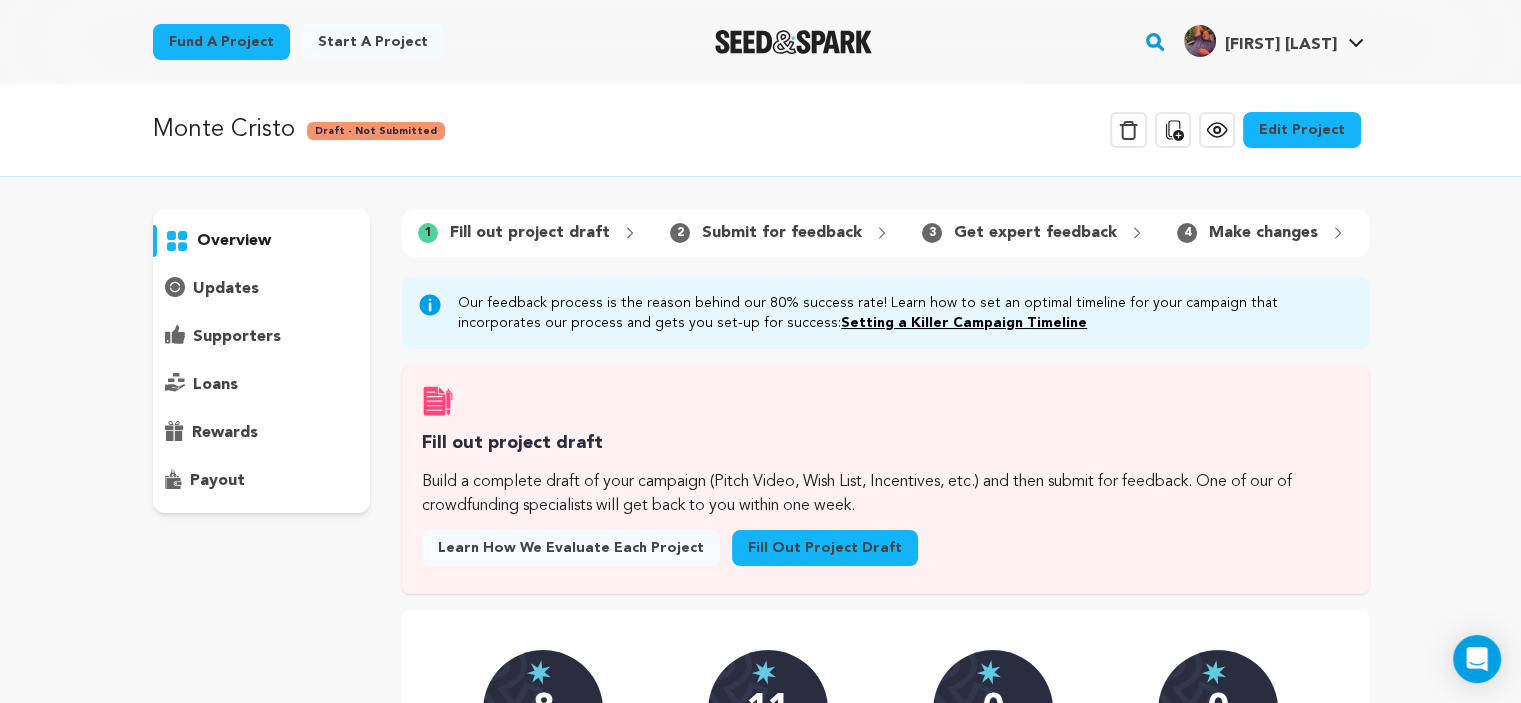 click on "Fill out project draft" at bounding box center (825, 548) 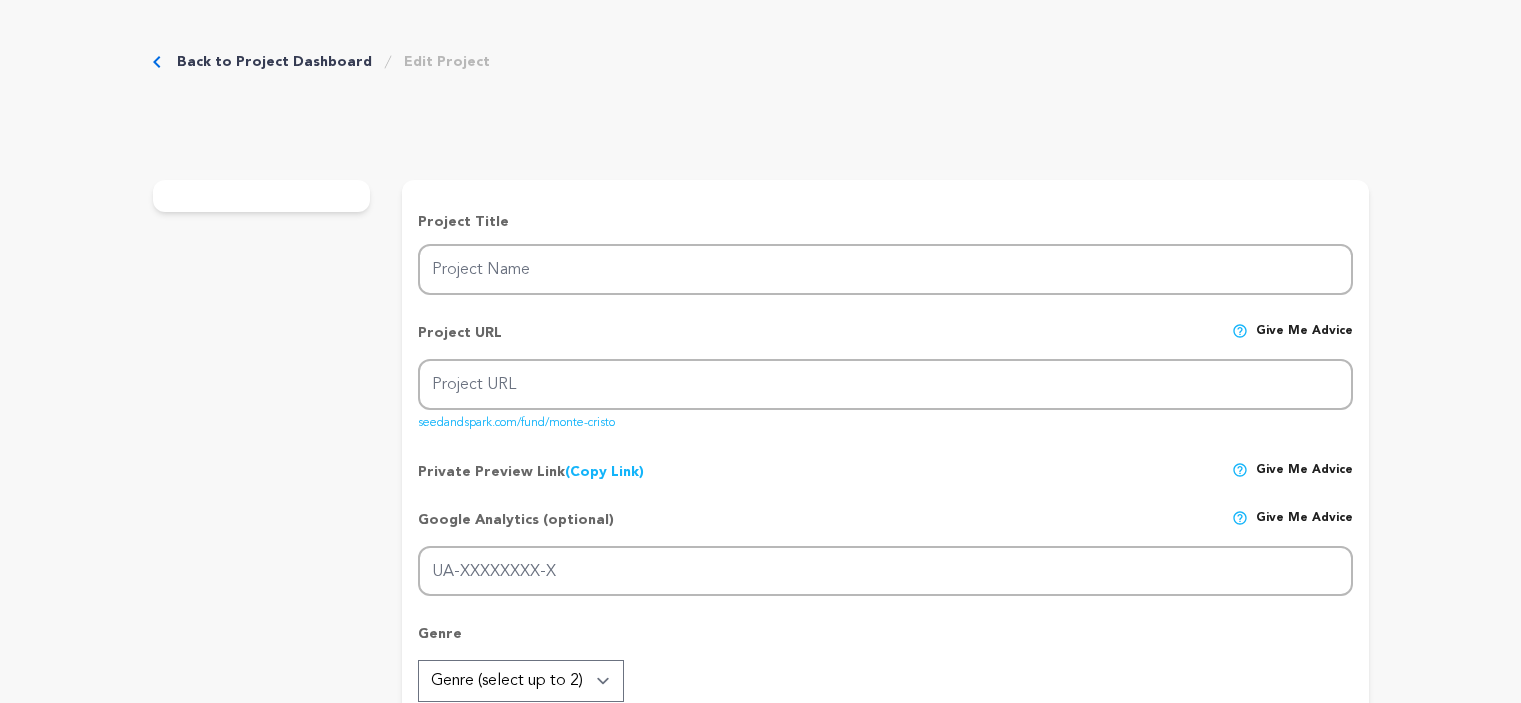 scroll, scrollTop: 0, scrollLeft: 0, axis: both 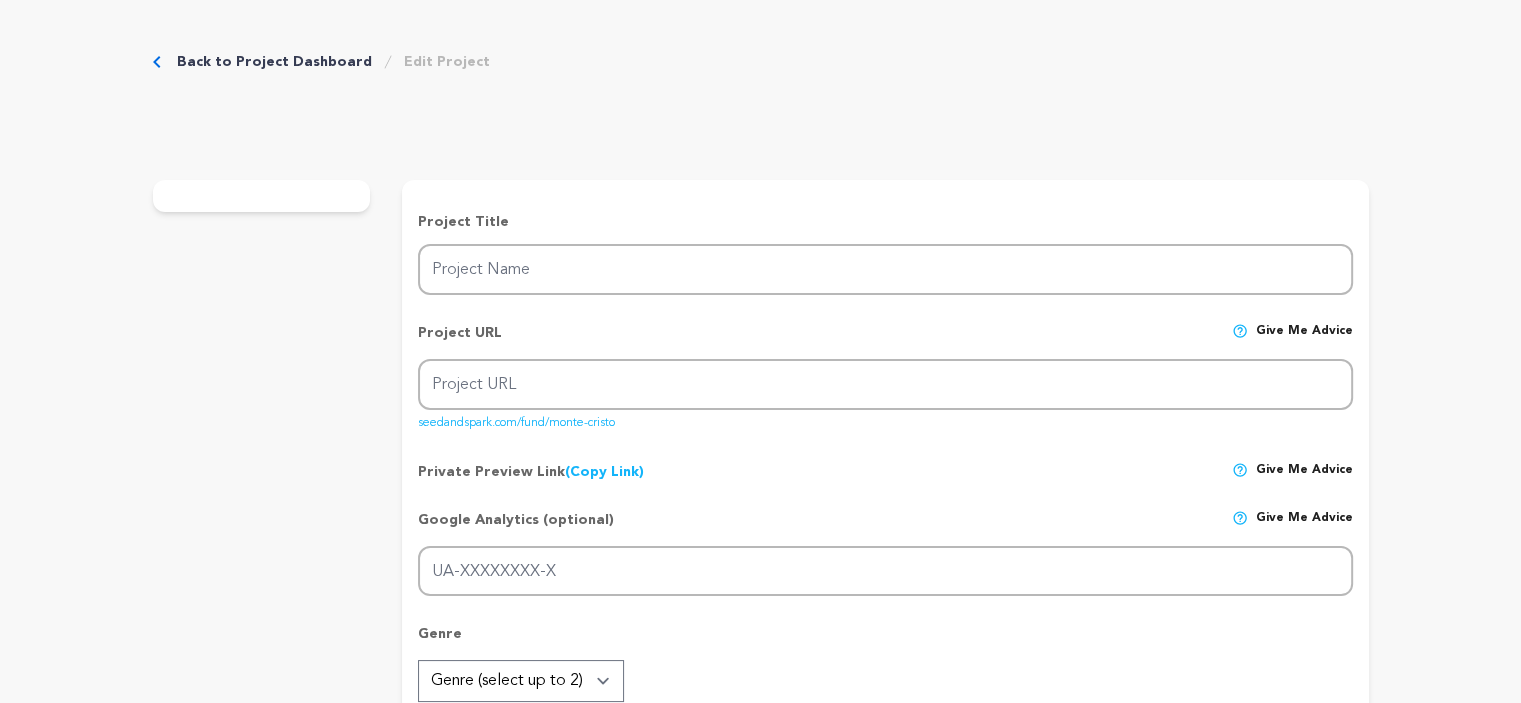 type on "Monte Cristo" 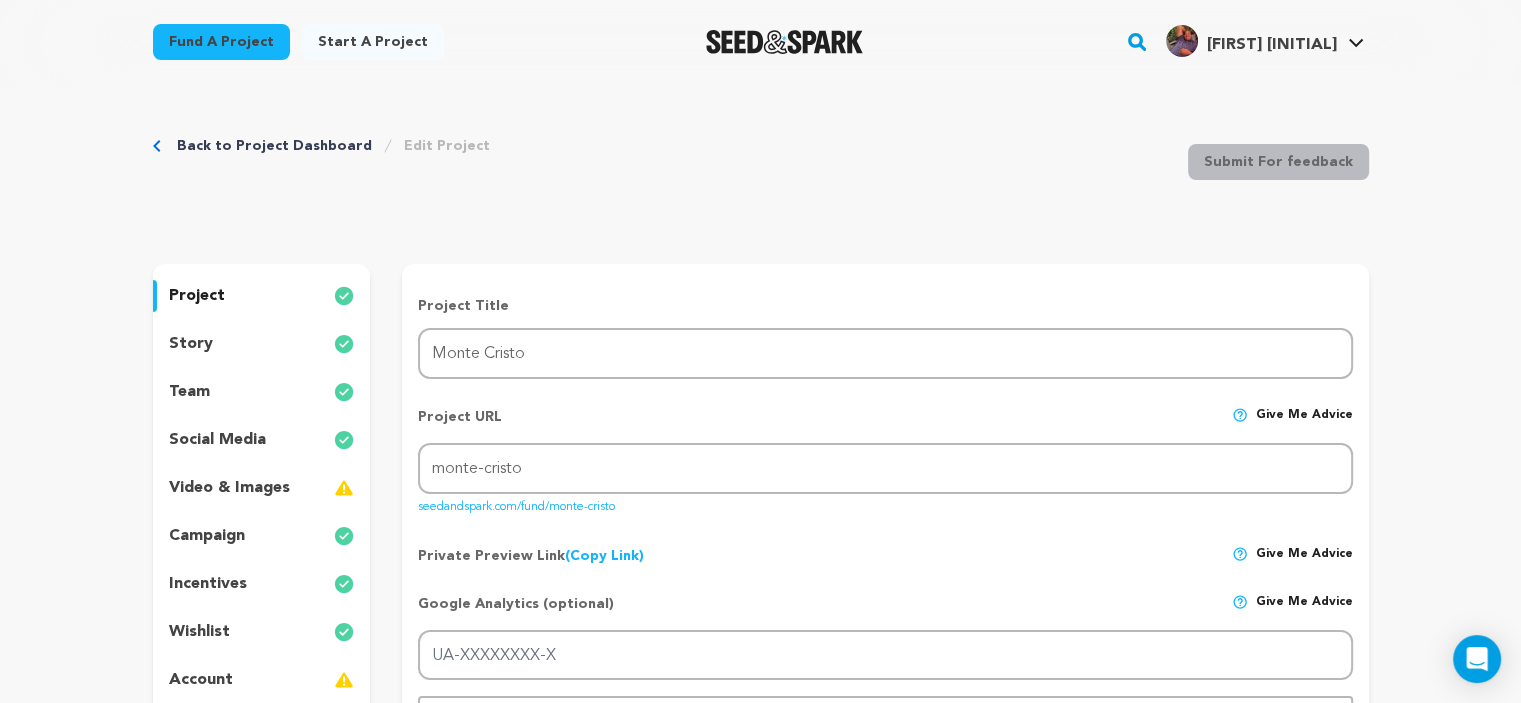 click on "story" at bounding box center (191, 344) 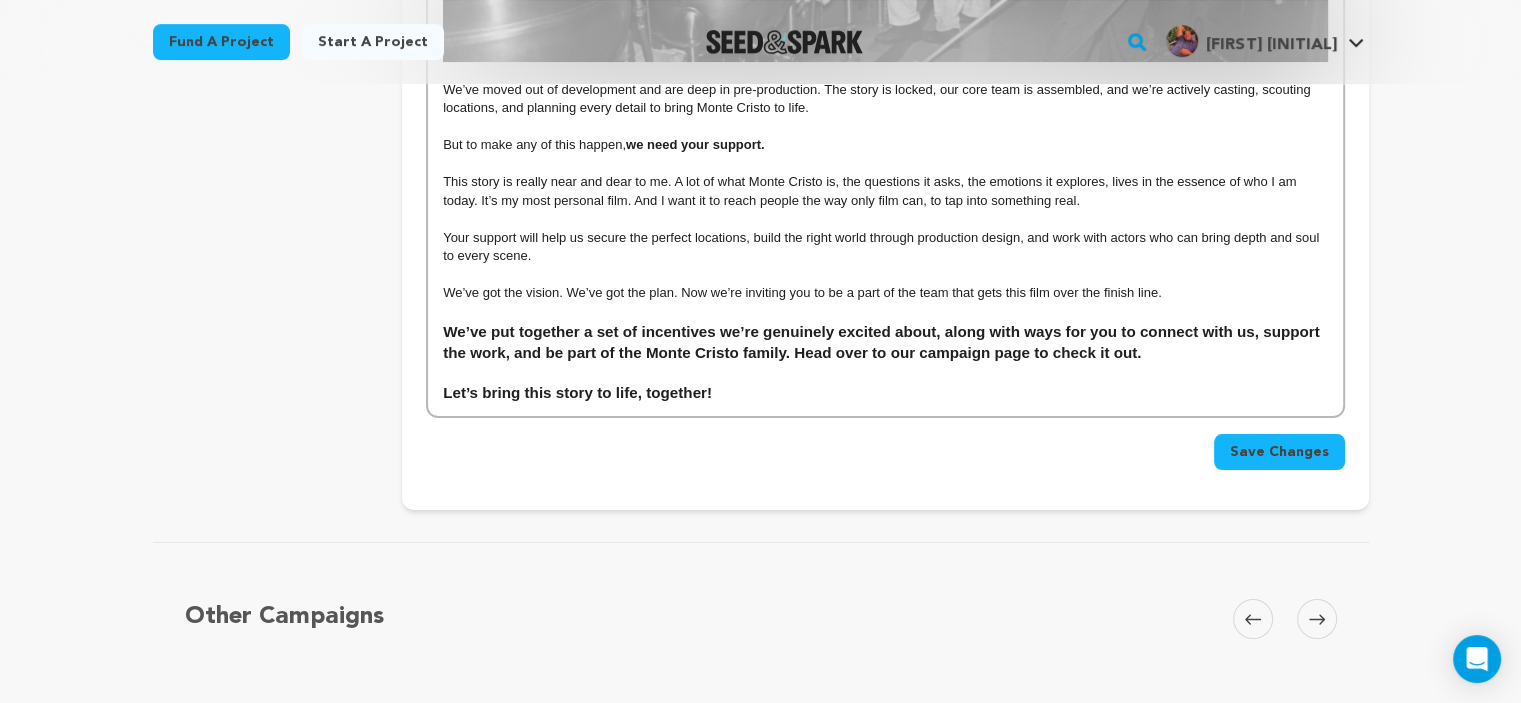 scroll, scrollTop: 8113, scrollLeft: 0, axis: vertical 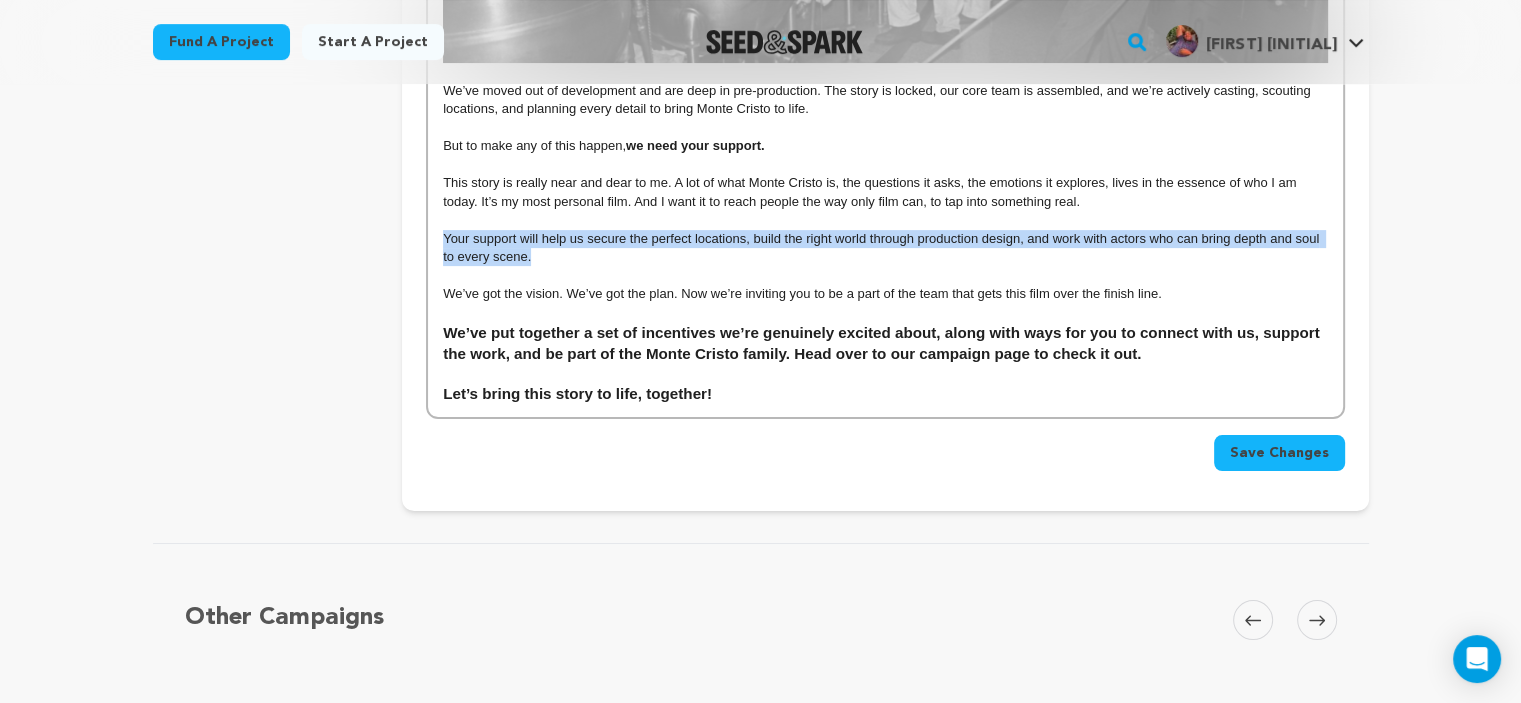 drag, startPoint x: 531, startPoint y: 266, endPoint x: 438, endPoint y: 252, distance: 94.04786 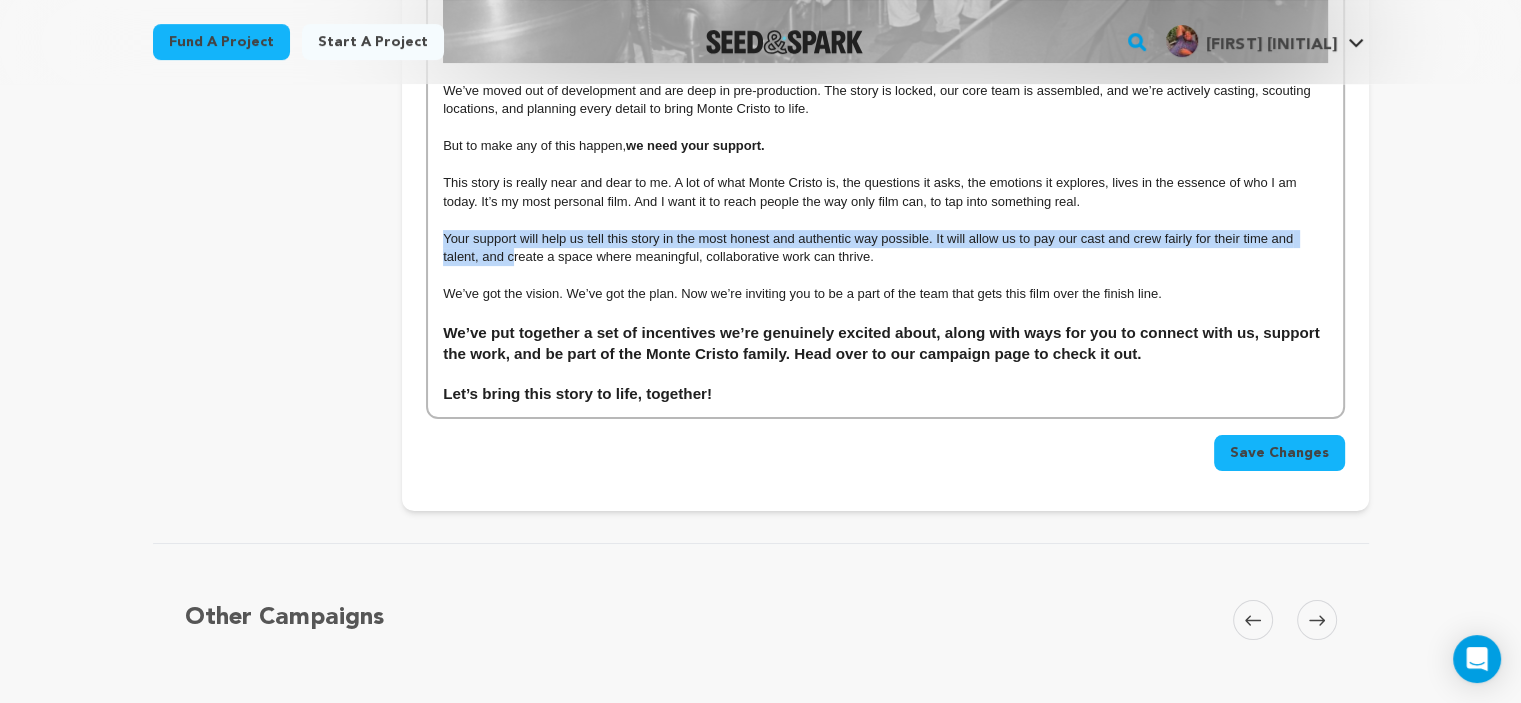 scroll, scrollTop: 292, scrollLeft: 0, axis: vertical 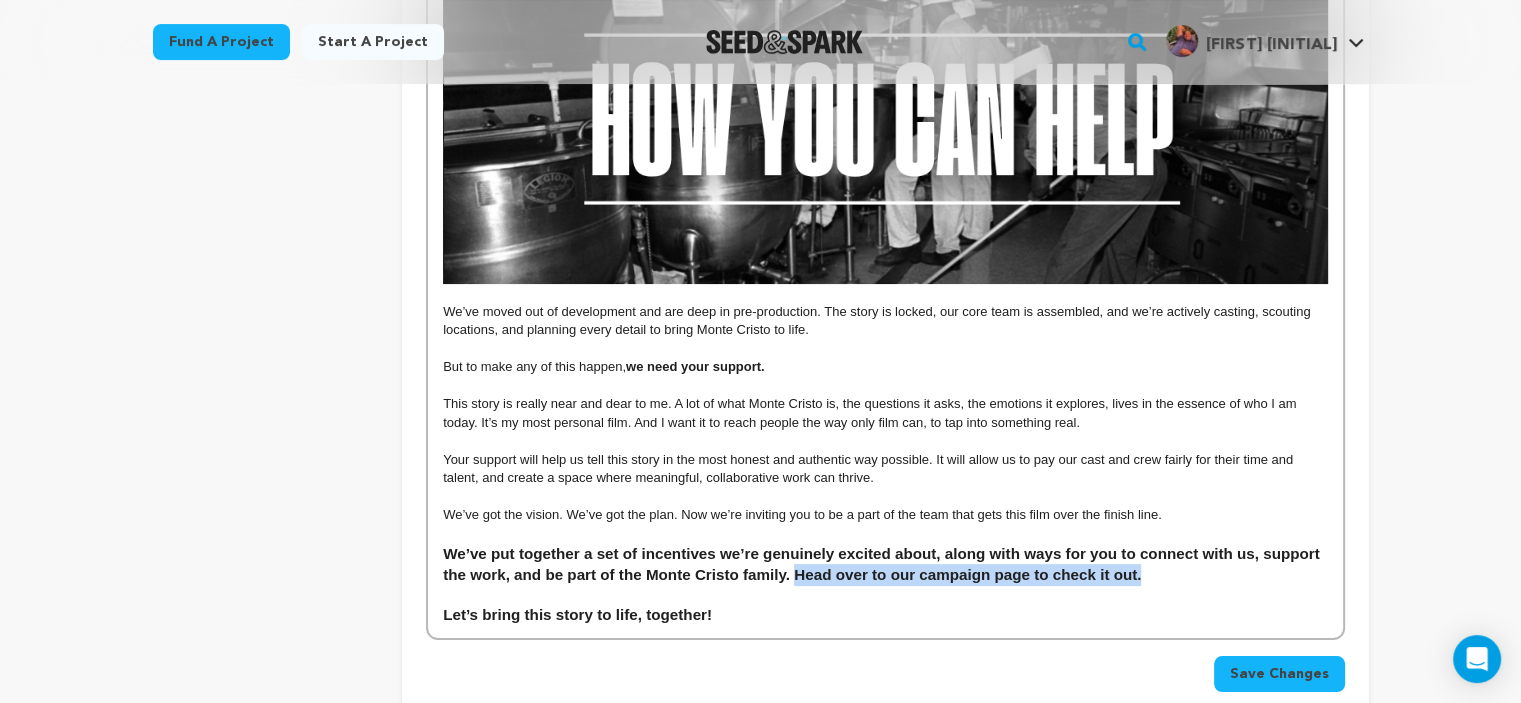 drag, startPoint x: 565, startPoint y: 602, endPoint x: 995, endPoint y: 594, distance: 430.0744 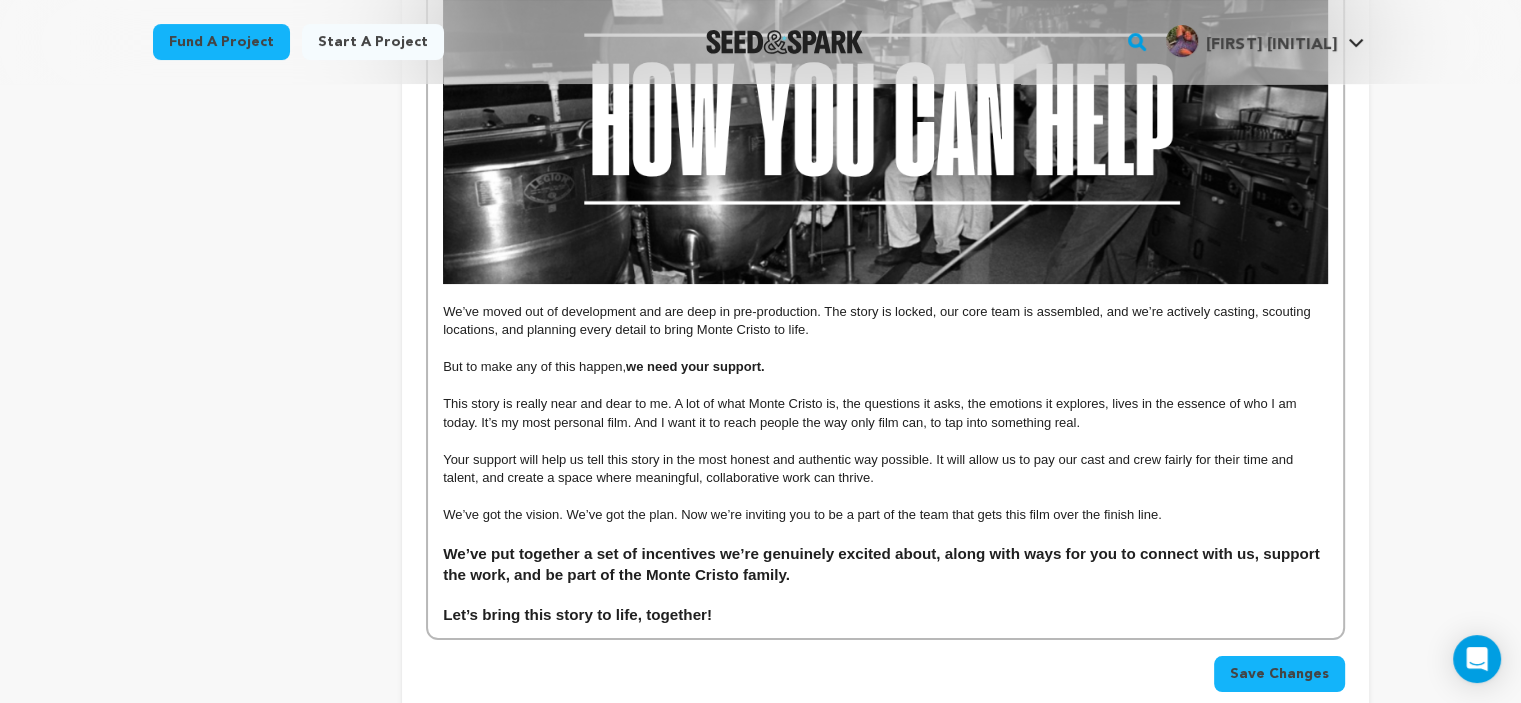 type 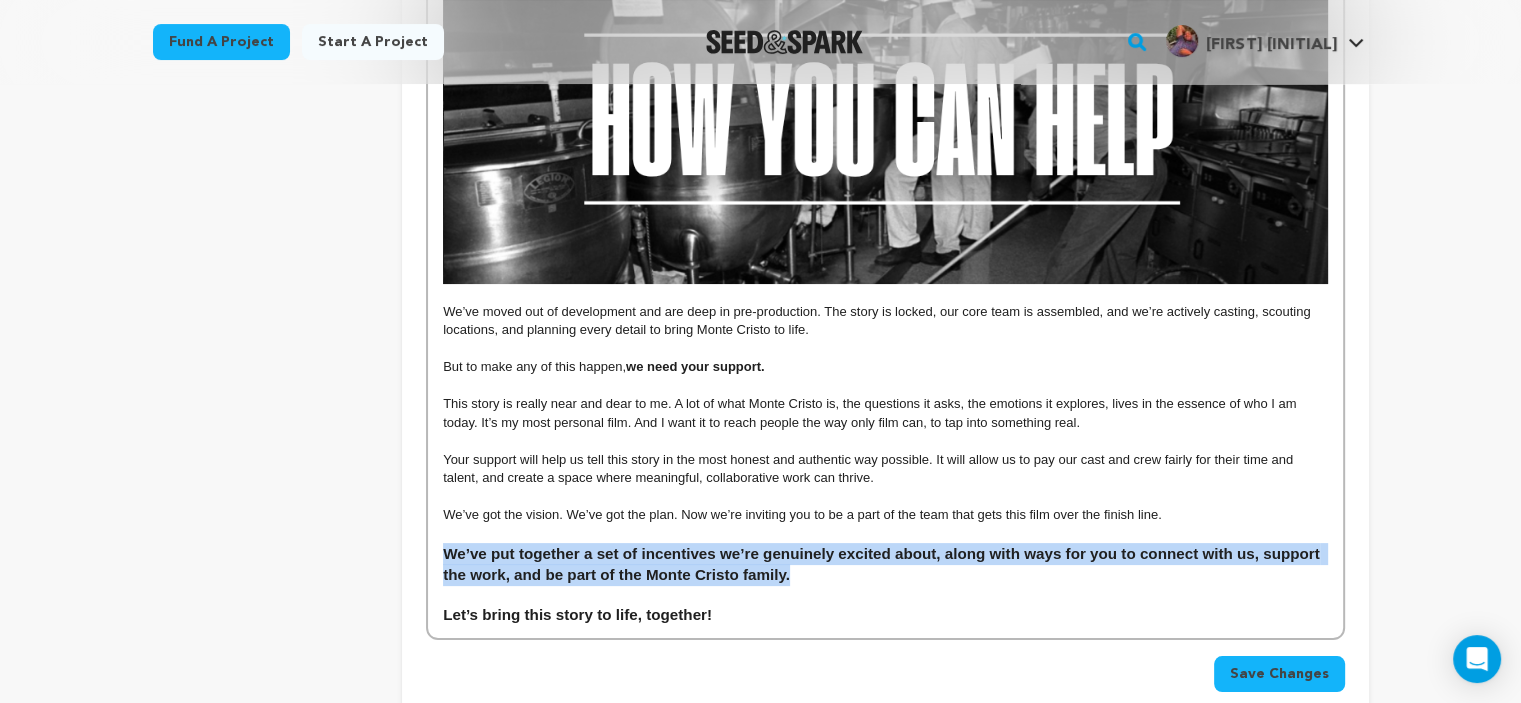 drag, startPoint x: 998, startPoint y: 585, endPoint x: 437, endPoint y: 556, distance: 561.7491 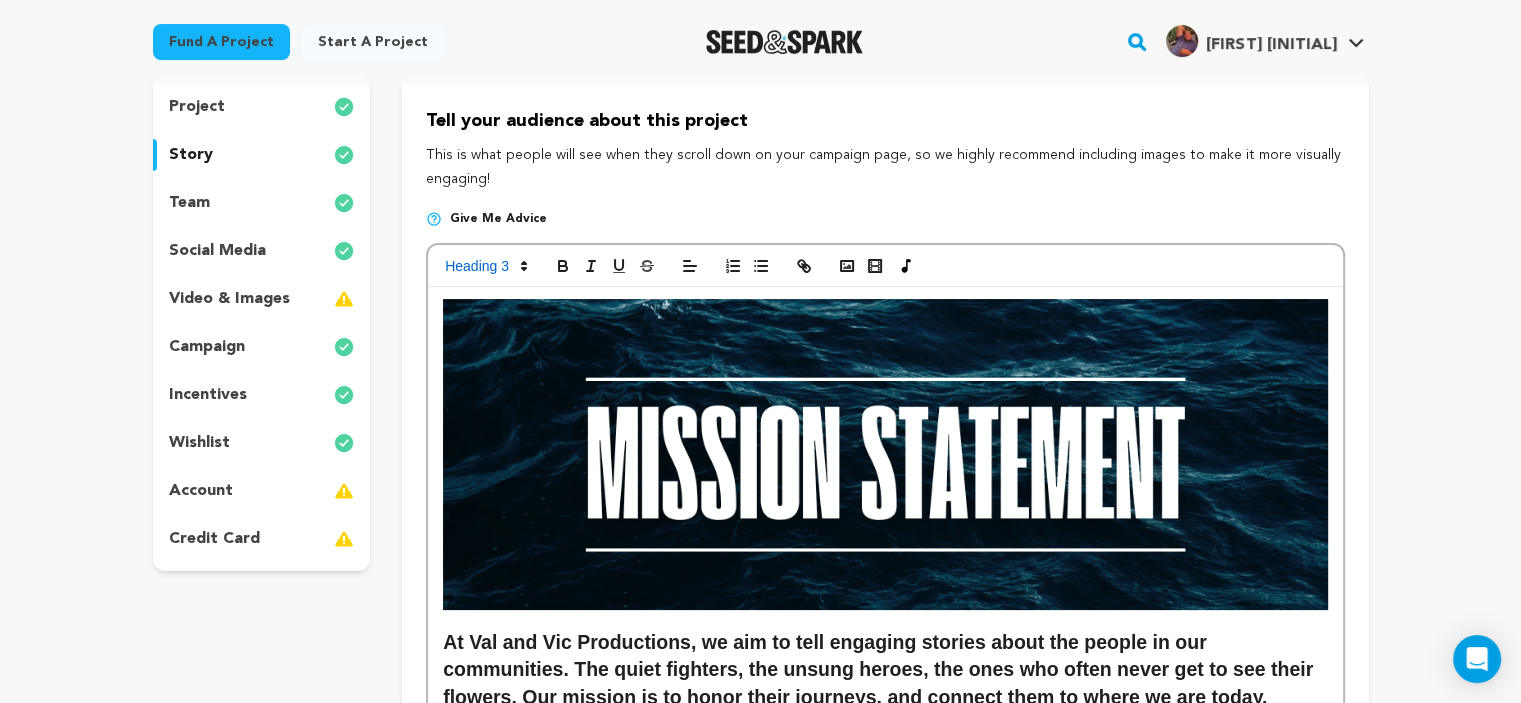 scroll, scrollTop: 155, scrollLeft: 0, axis: vertical 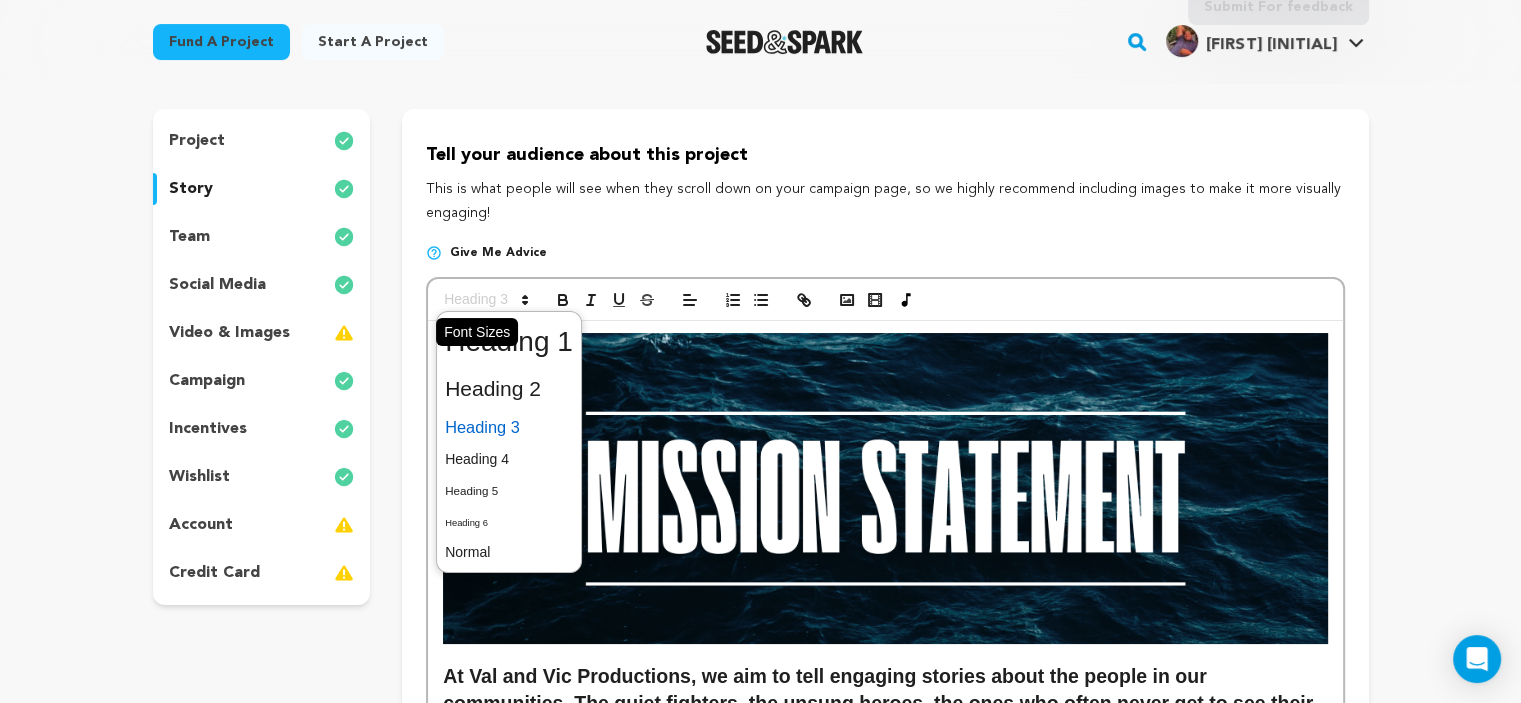 click at bounding box center [485, 300] 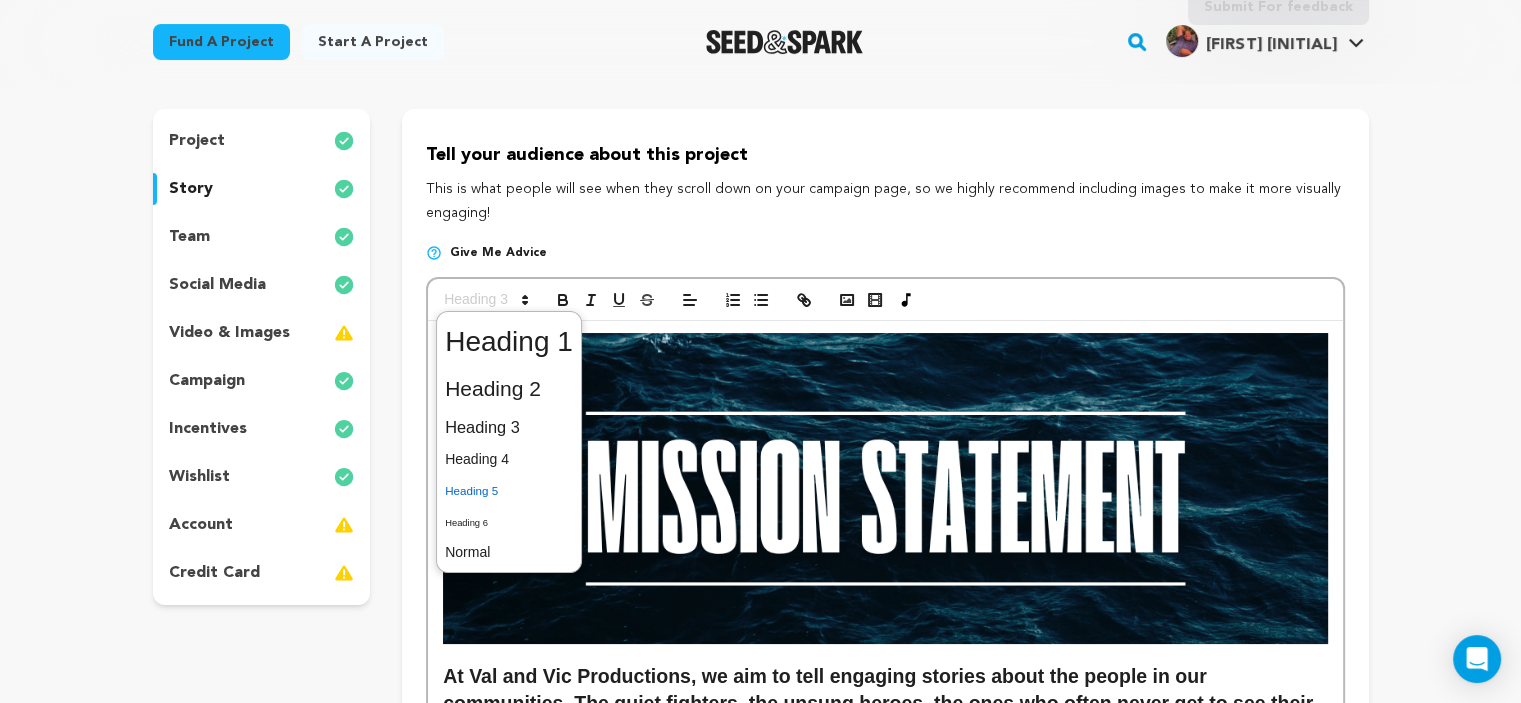 click at bounding box center [509, 490] 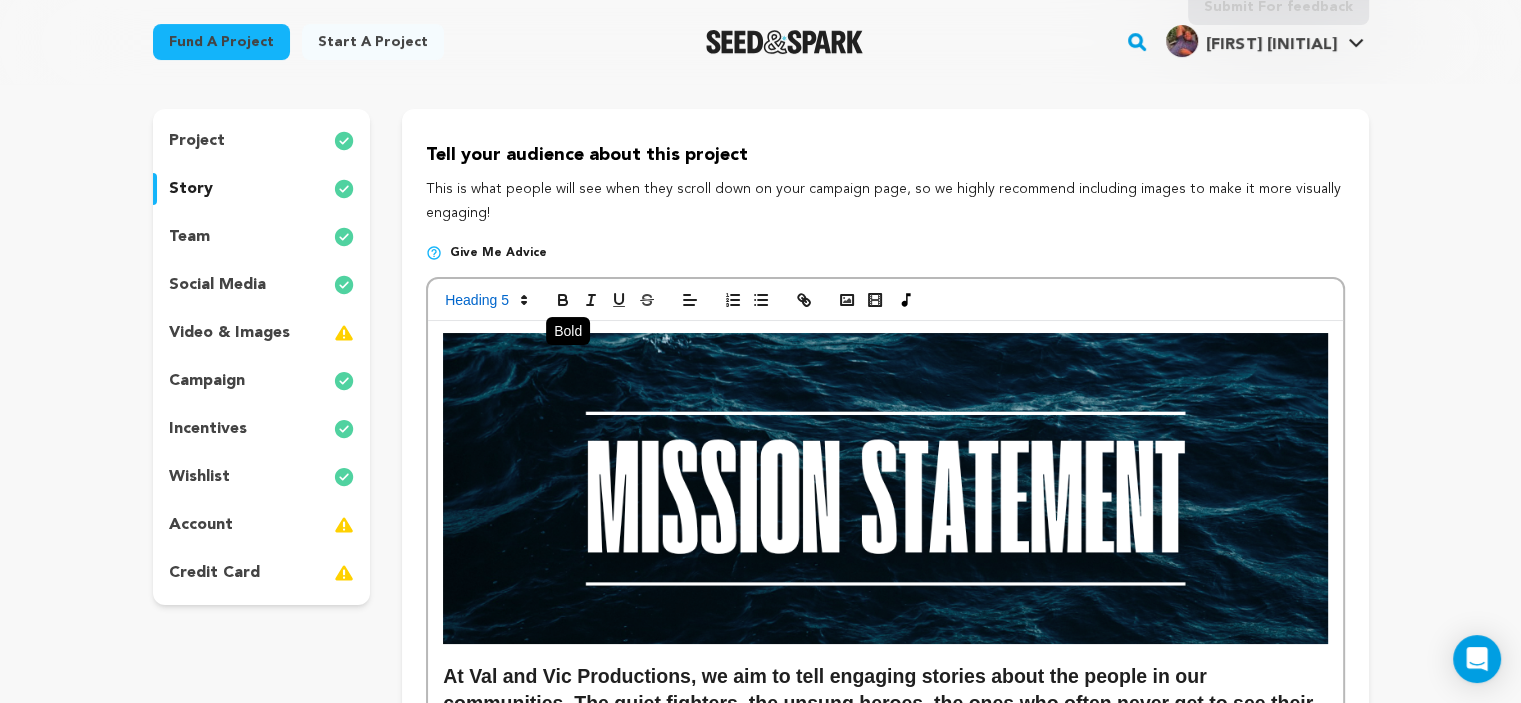 click 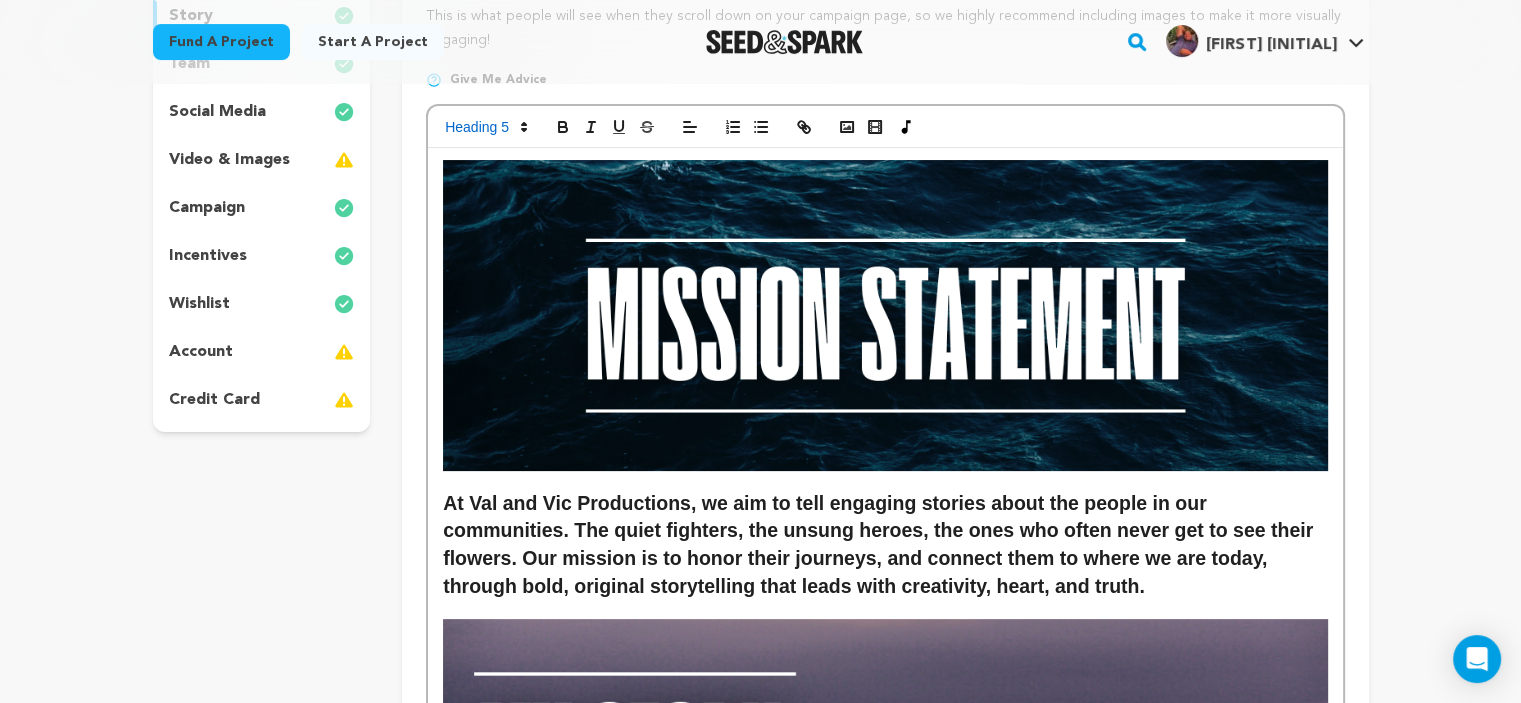 scroll, scrollTop: 169, scrollLeft: 0, axis: vertical 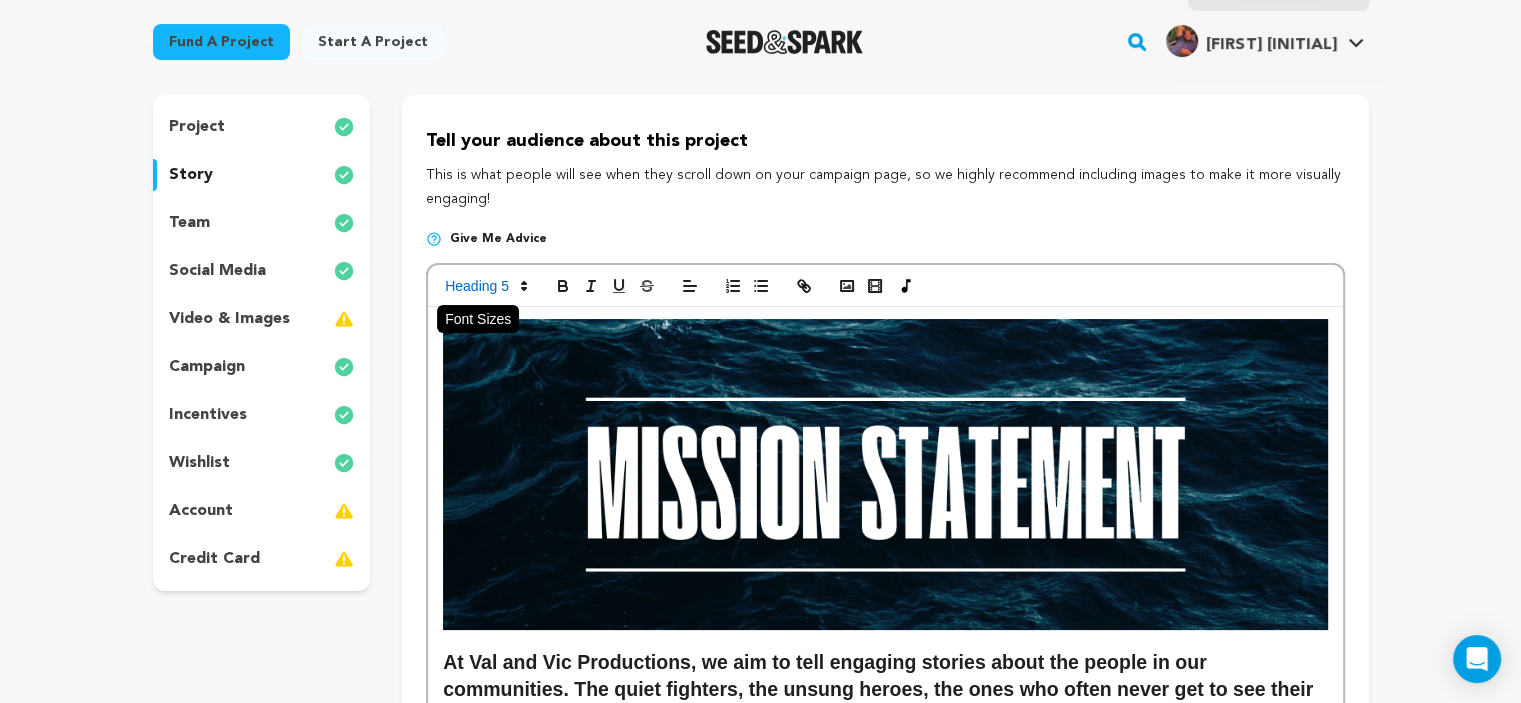 click 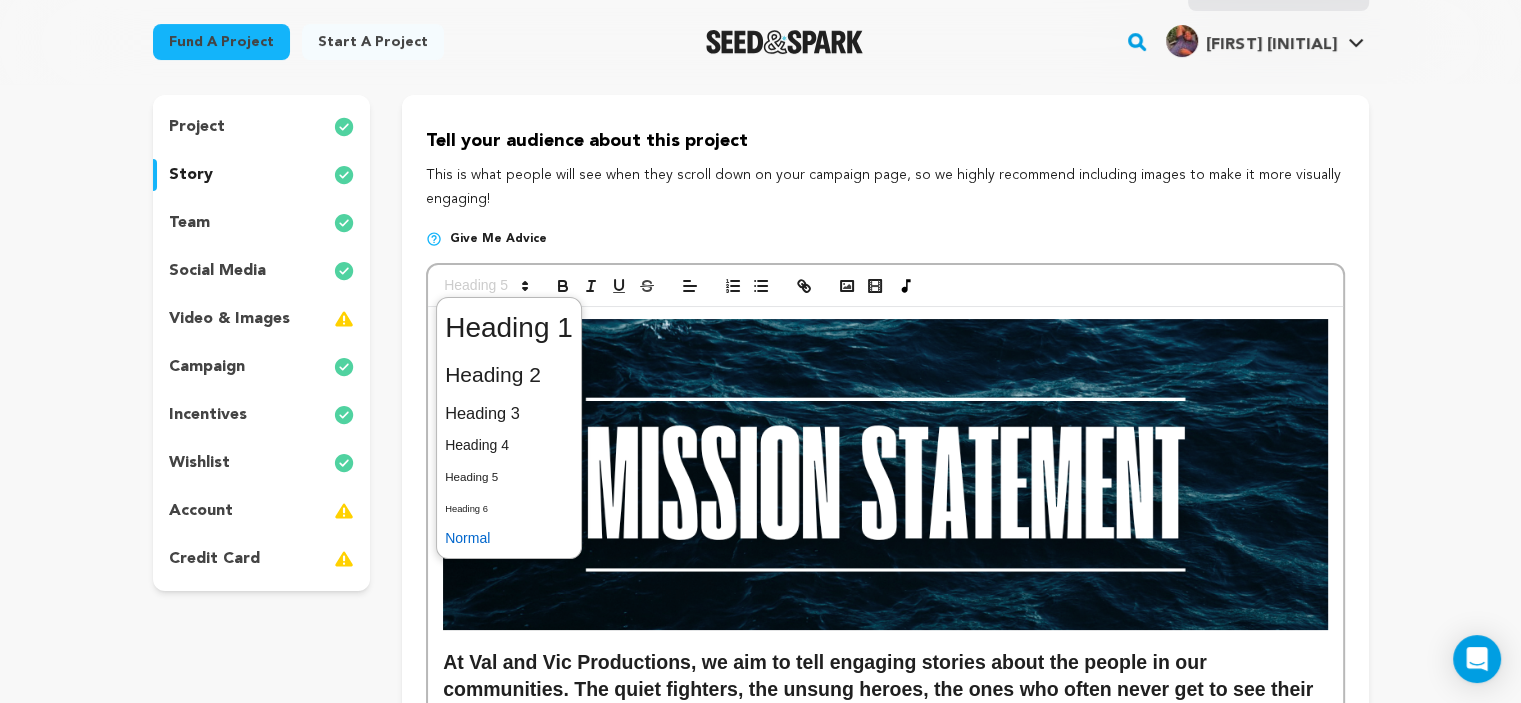 click at bounding box center (509, 538) 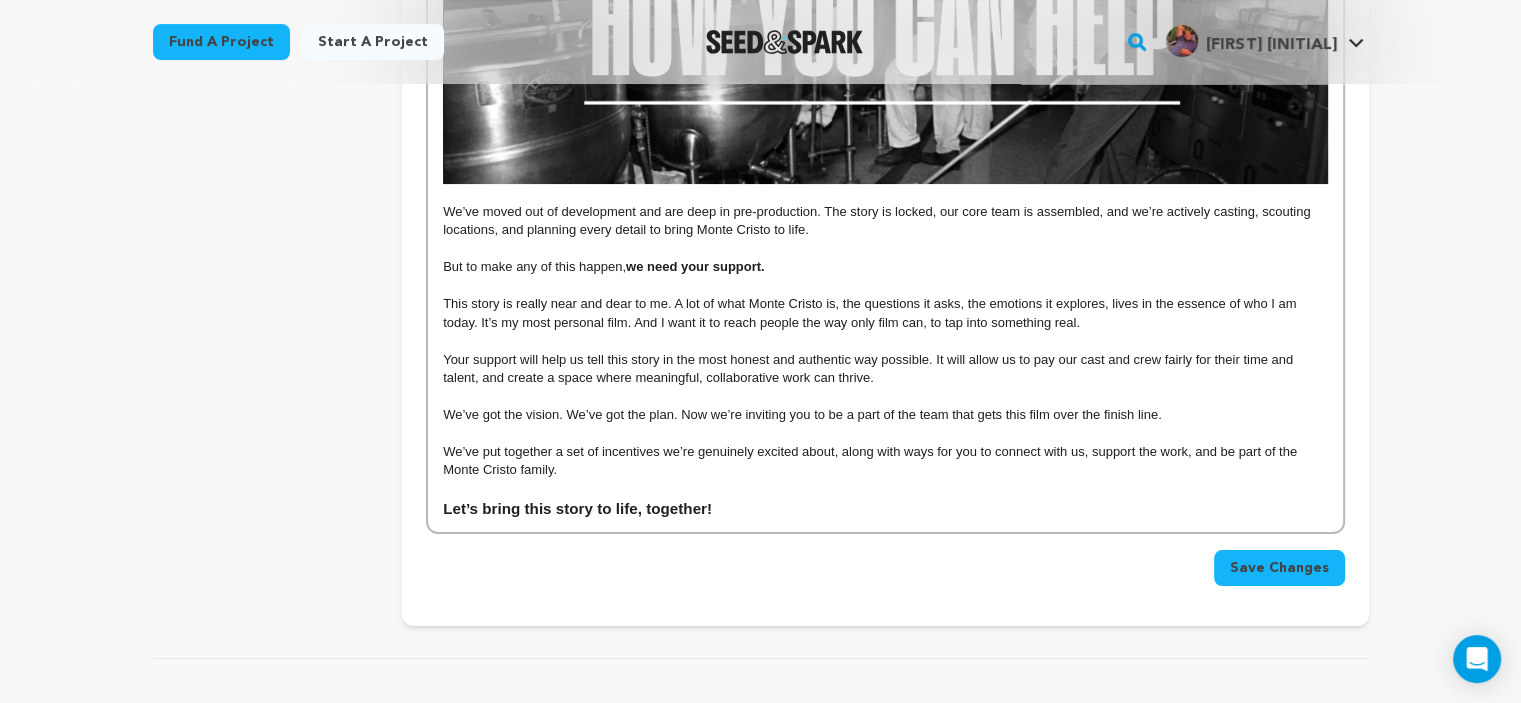 scroll, scrollTop: 7969, scrollLeft: 0, axis: vertical 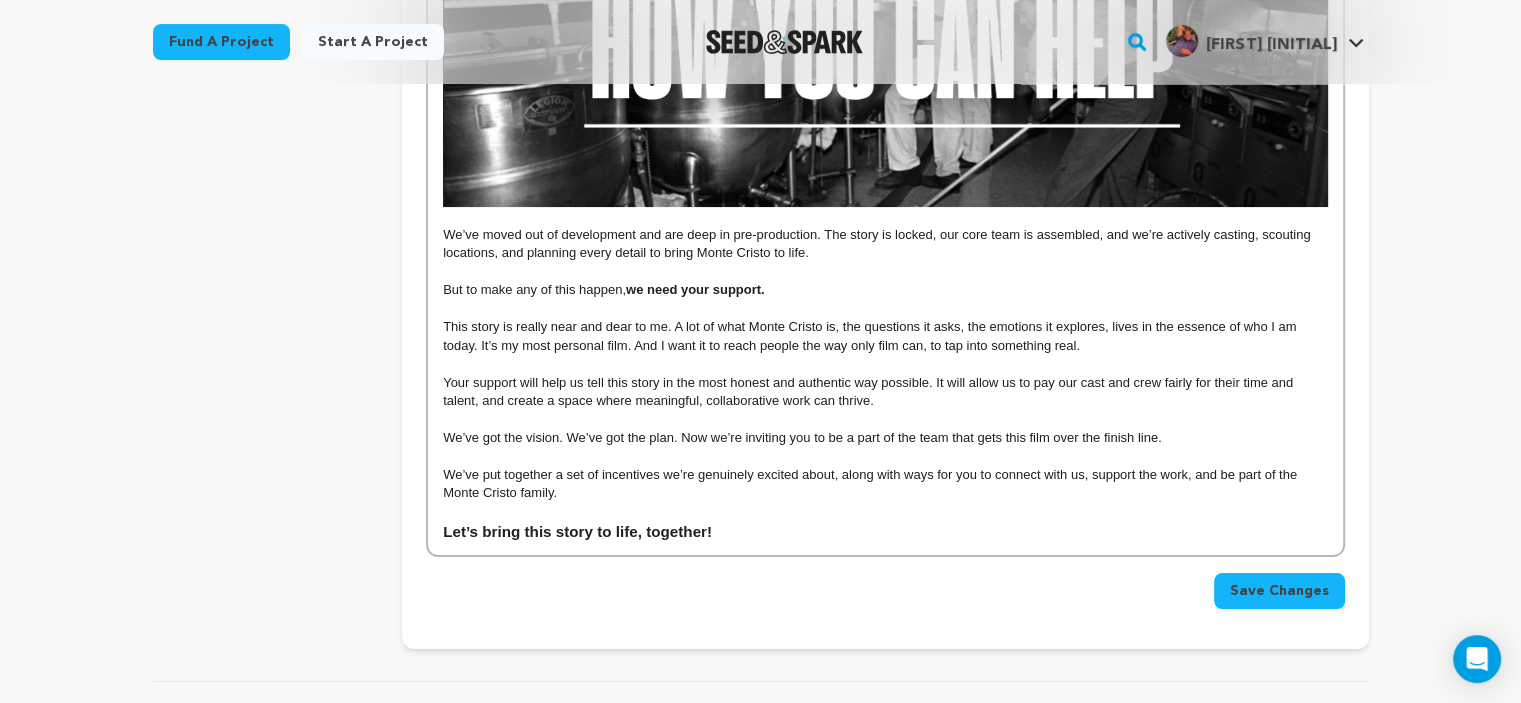 click on "Back to Project Dashboard
Edit Project
Submit For feedback
Submit For feedback
project" at bounding box center [760, -3233] 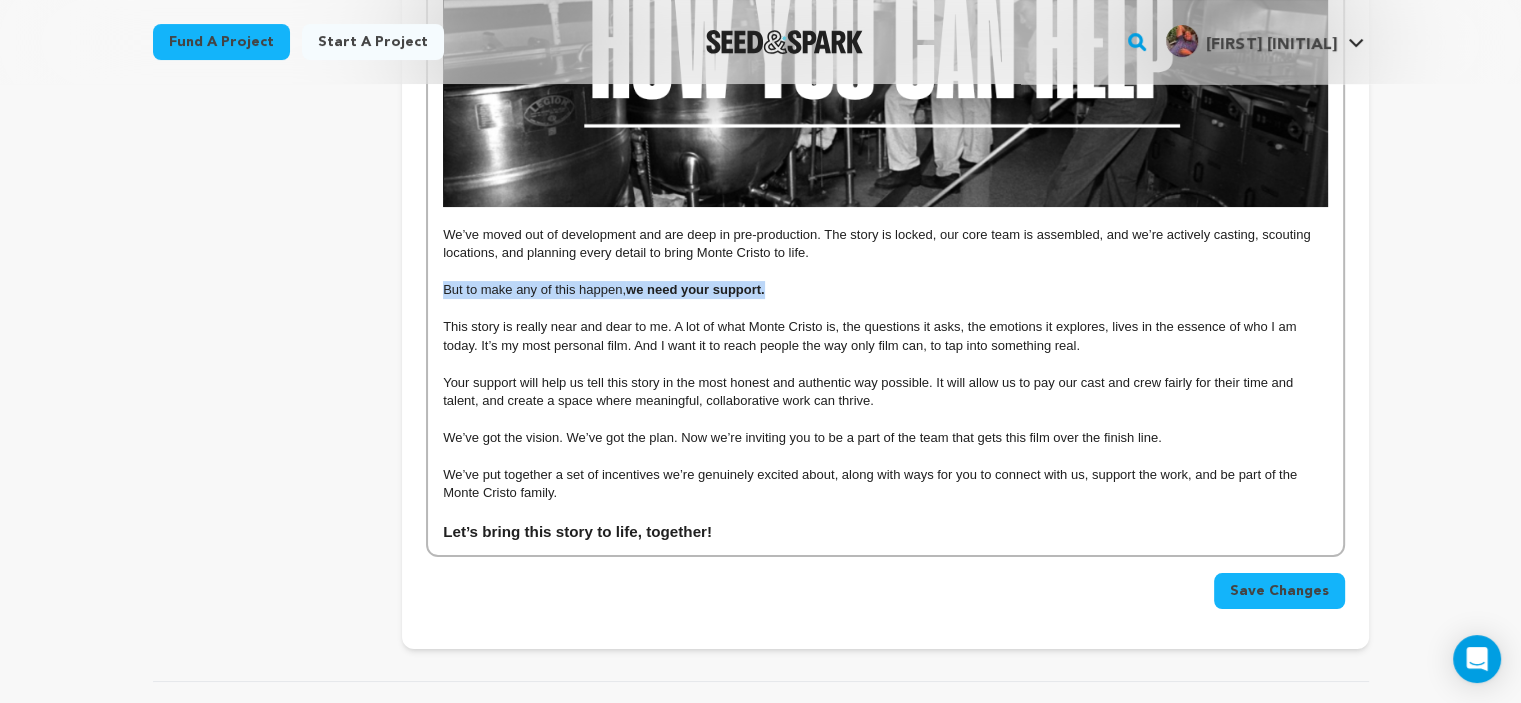 drag, startPoint x: 787, startPoint y: 296, endPoint x: 436, endPoint y: 302, distance: 351.05127 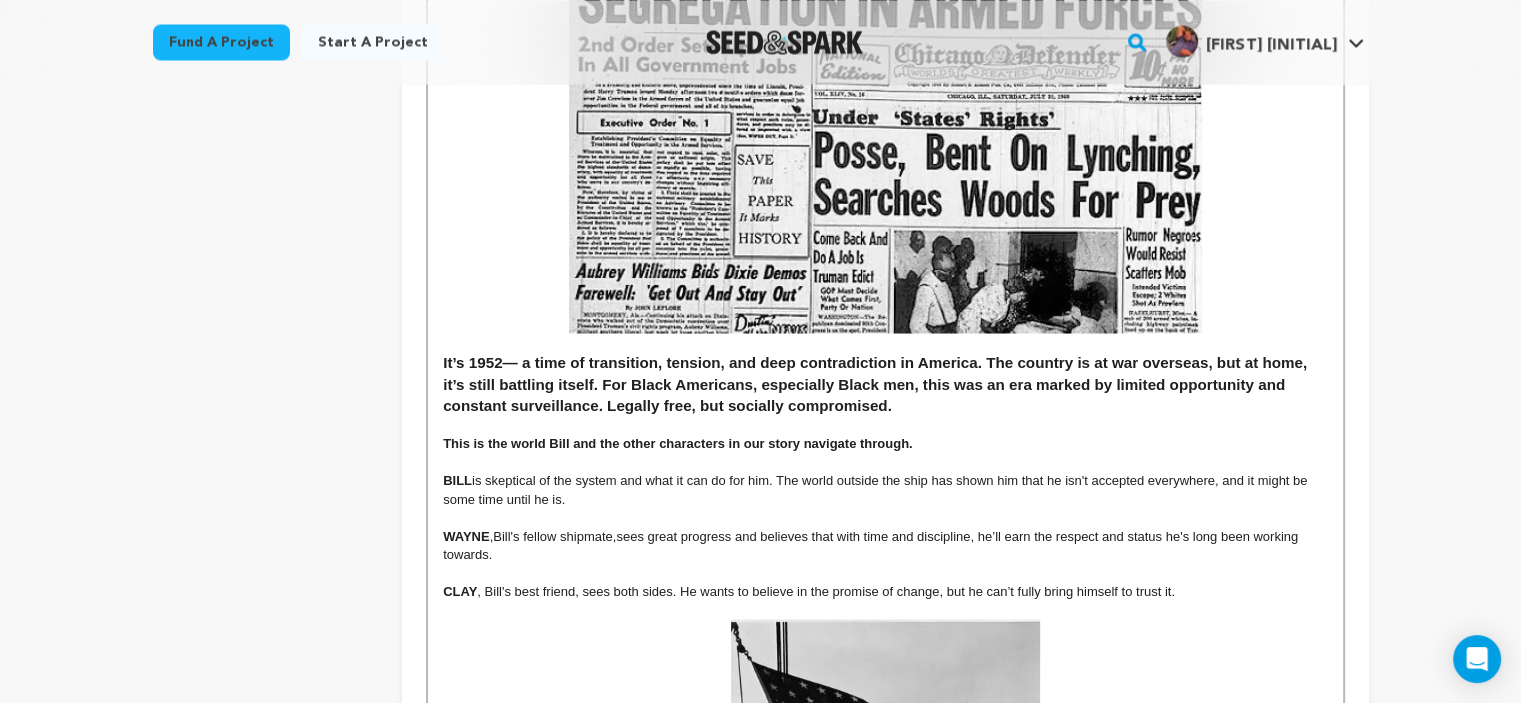 scroll, scrollTop: 0, scrollLeft: 0, axis: both 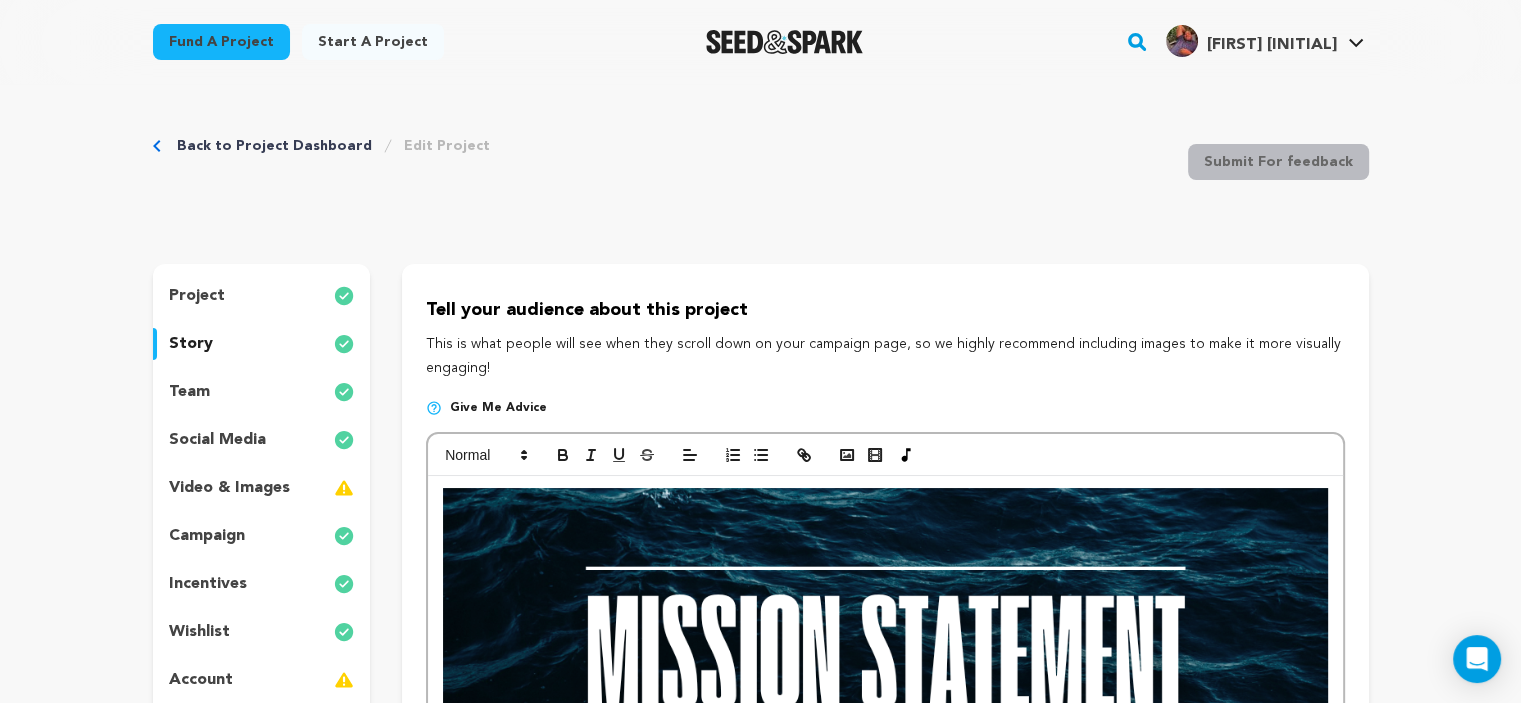click at bounding box center (885, 455) 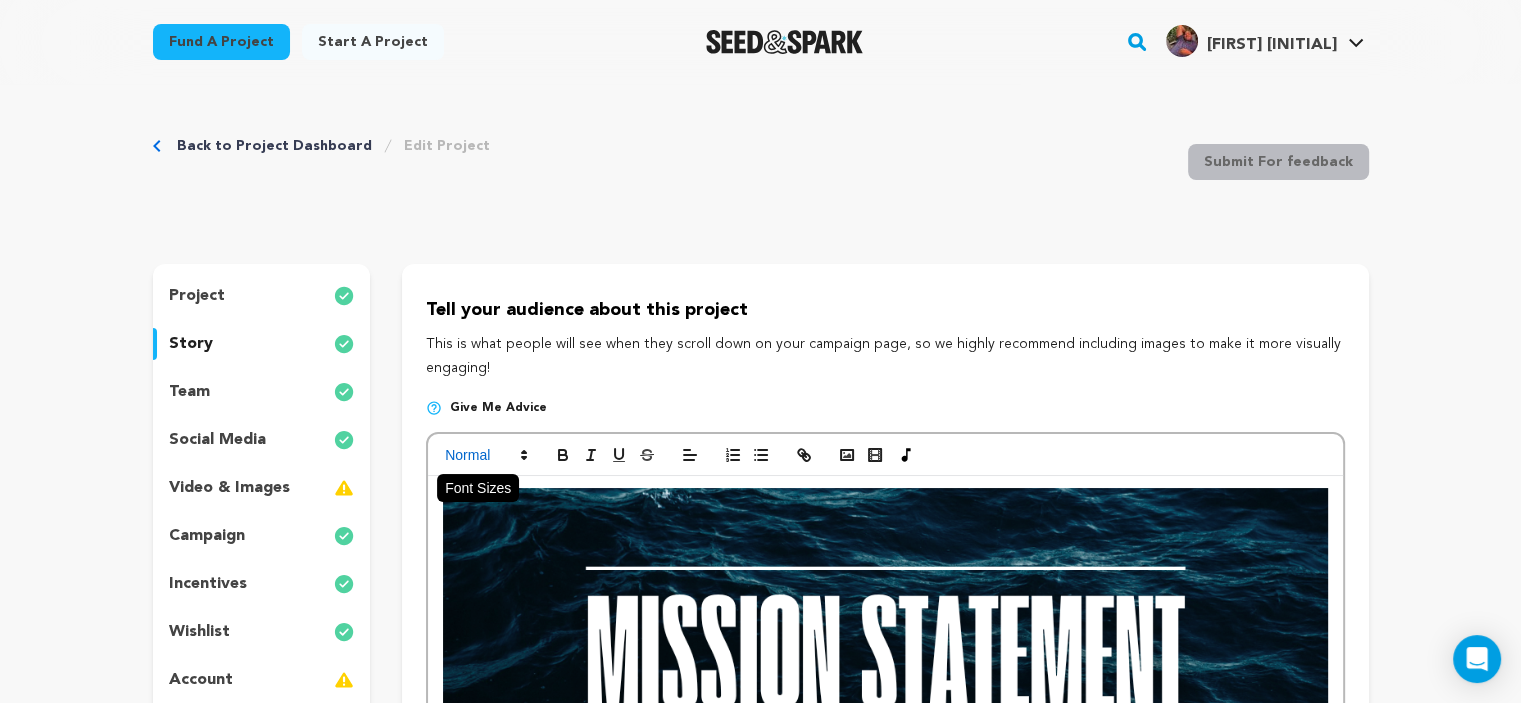 click at bounding box center (485, 455) 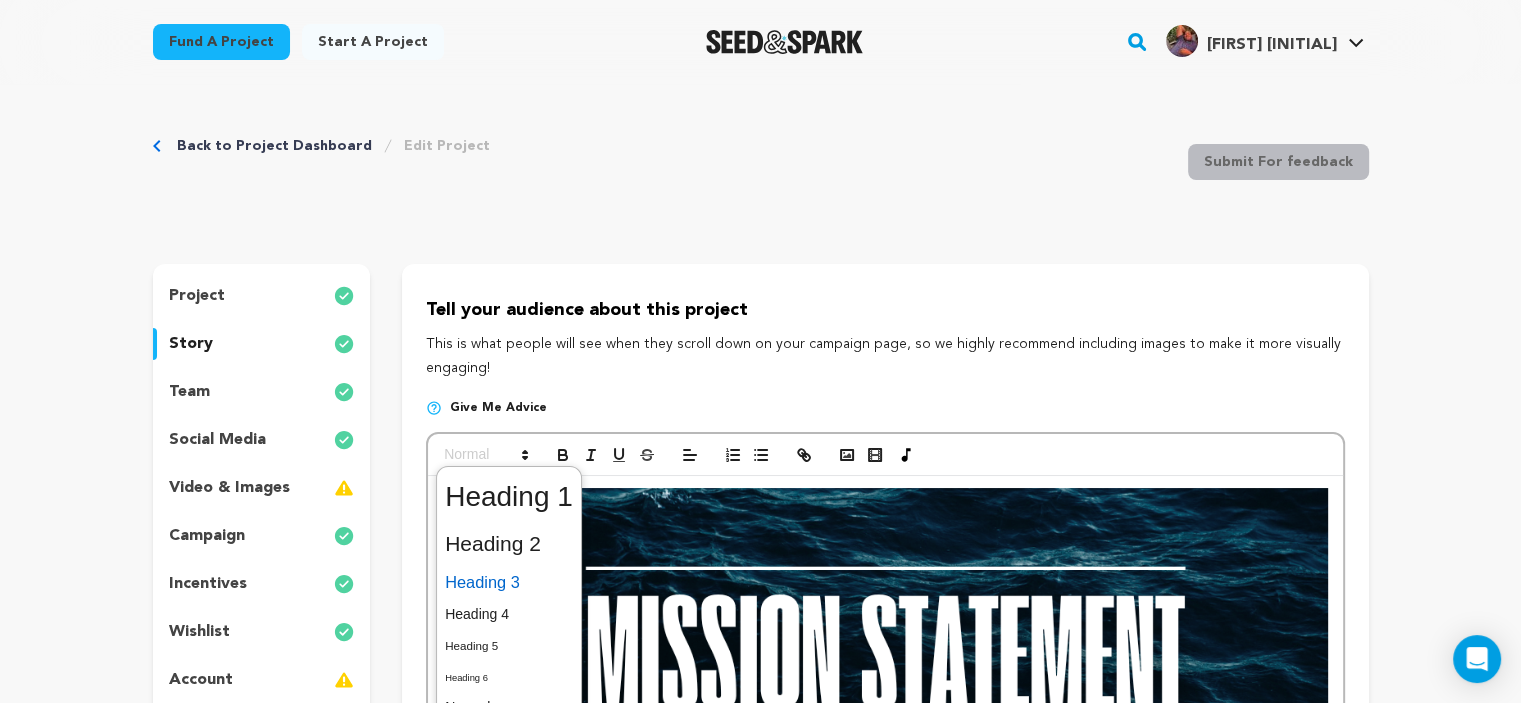 click at bounding box center [509, 582] 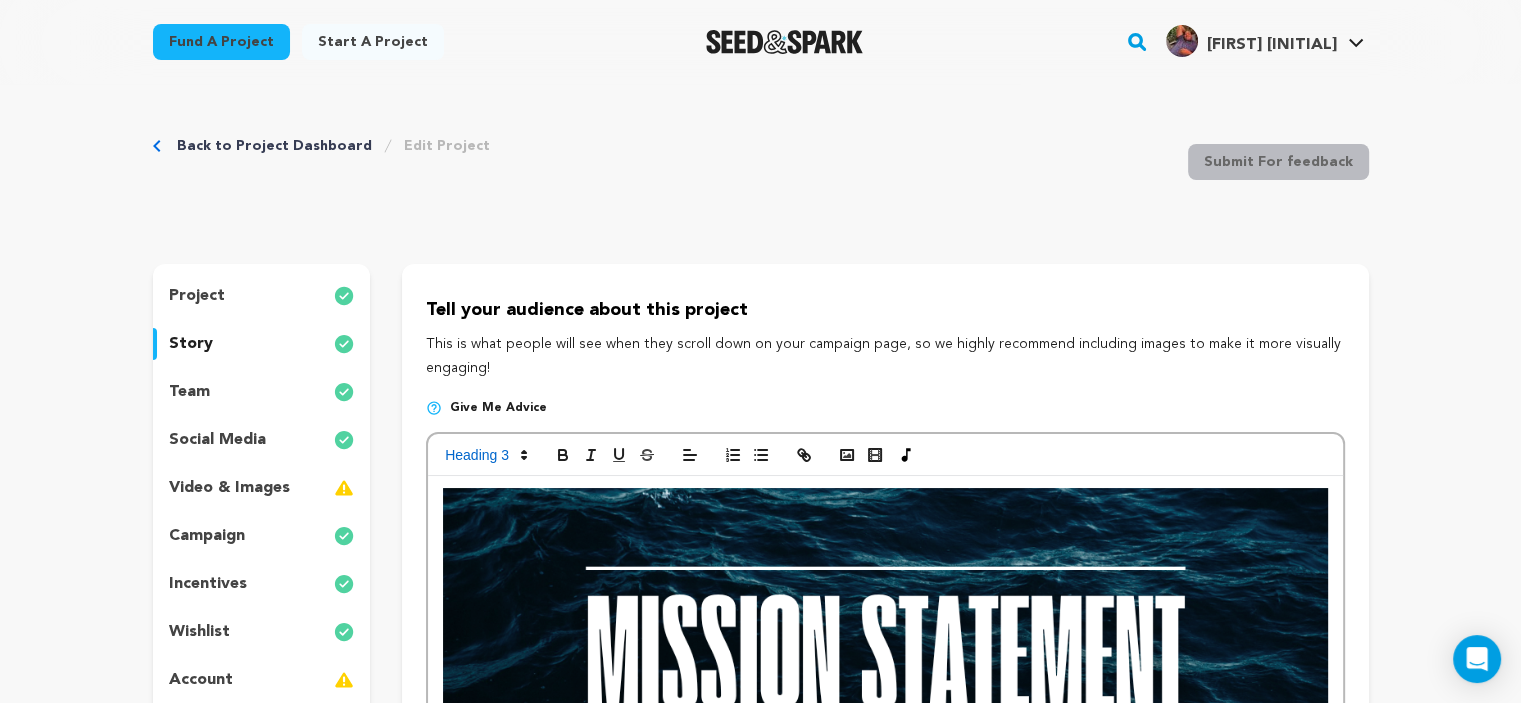 scroll, scrollTop: 96, scrollLeft: 0, axis: vertical 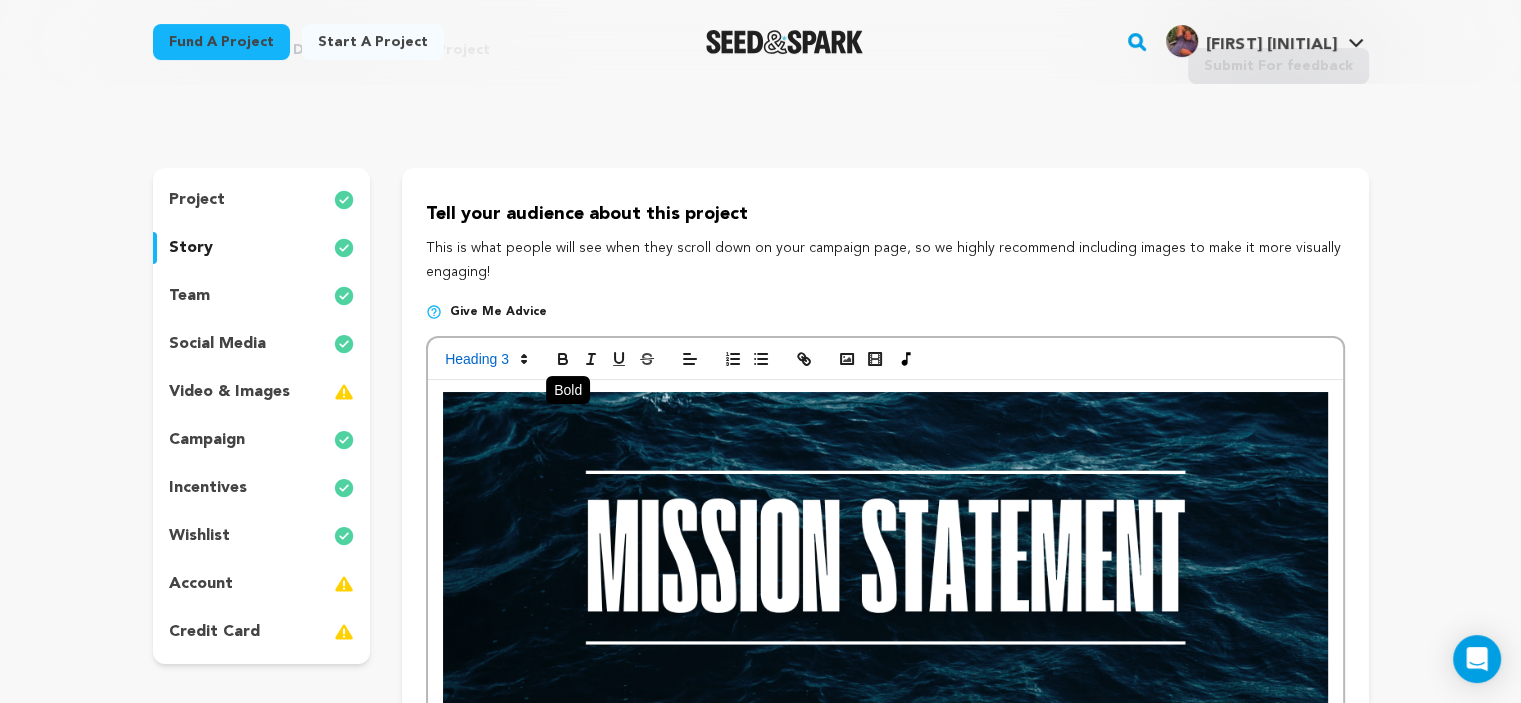 click 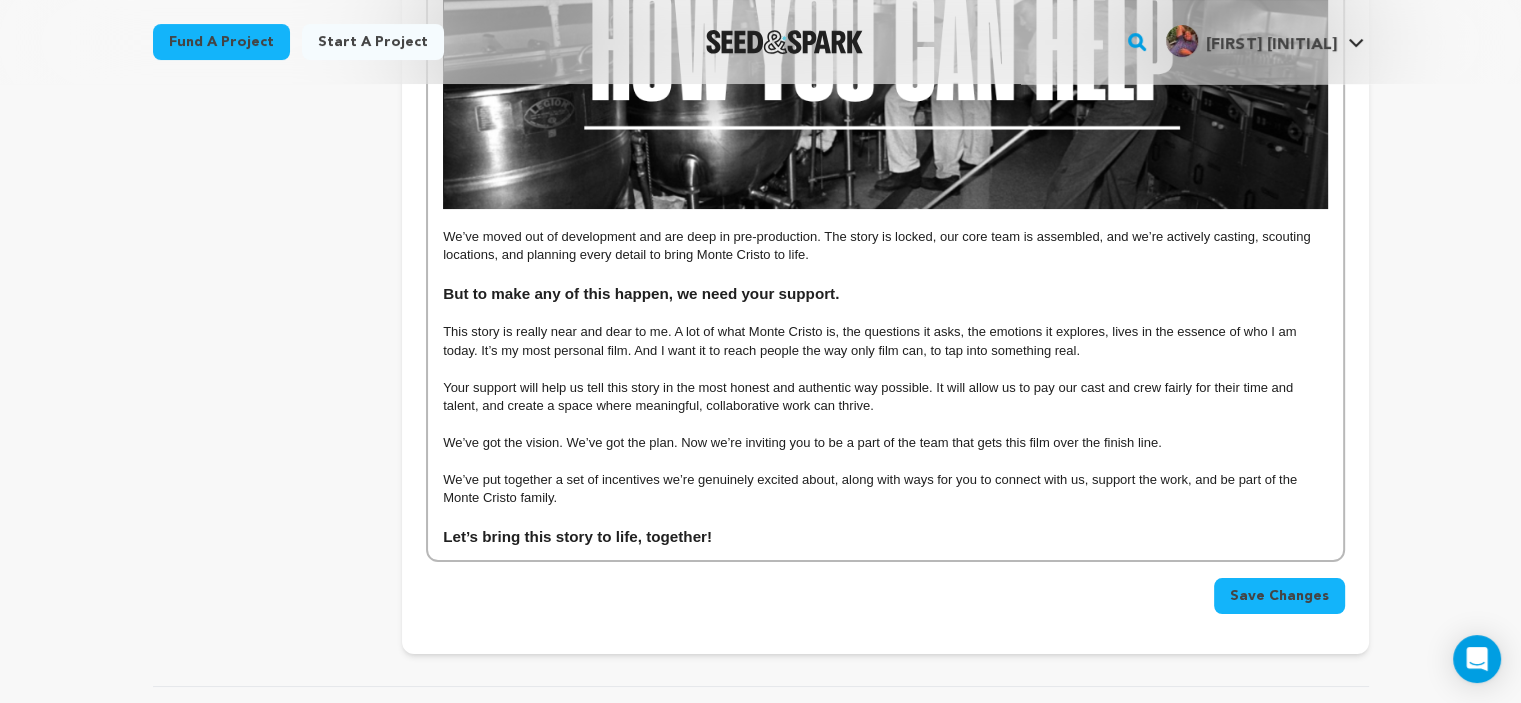 scroll, scrollTop: 7956, scrollLeft: 0, axis: vertical 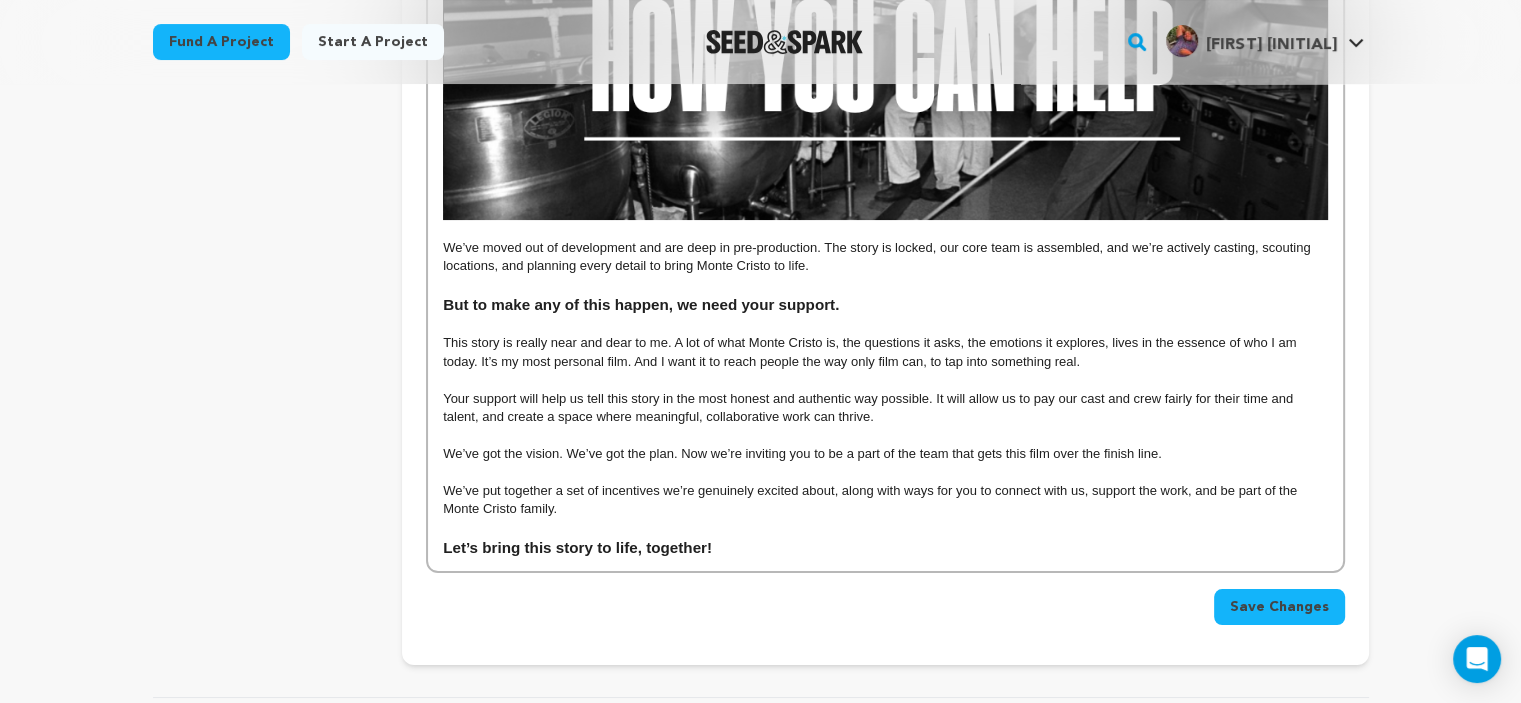 click on "Your support will help us tell this story in the most honest and authentic way possible. It will allow us to pay our cast and crew fairly for their time and talent, and create a space where meaningful, collaborative work can thrive." at bounding box center [885, 408] 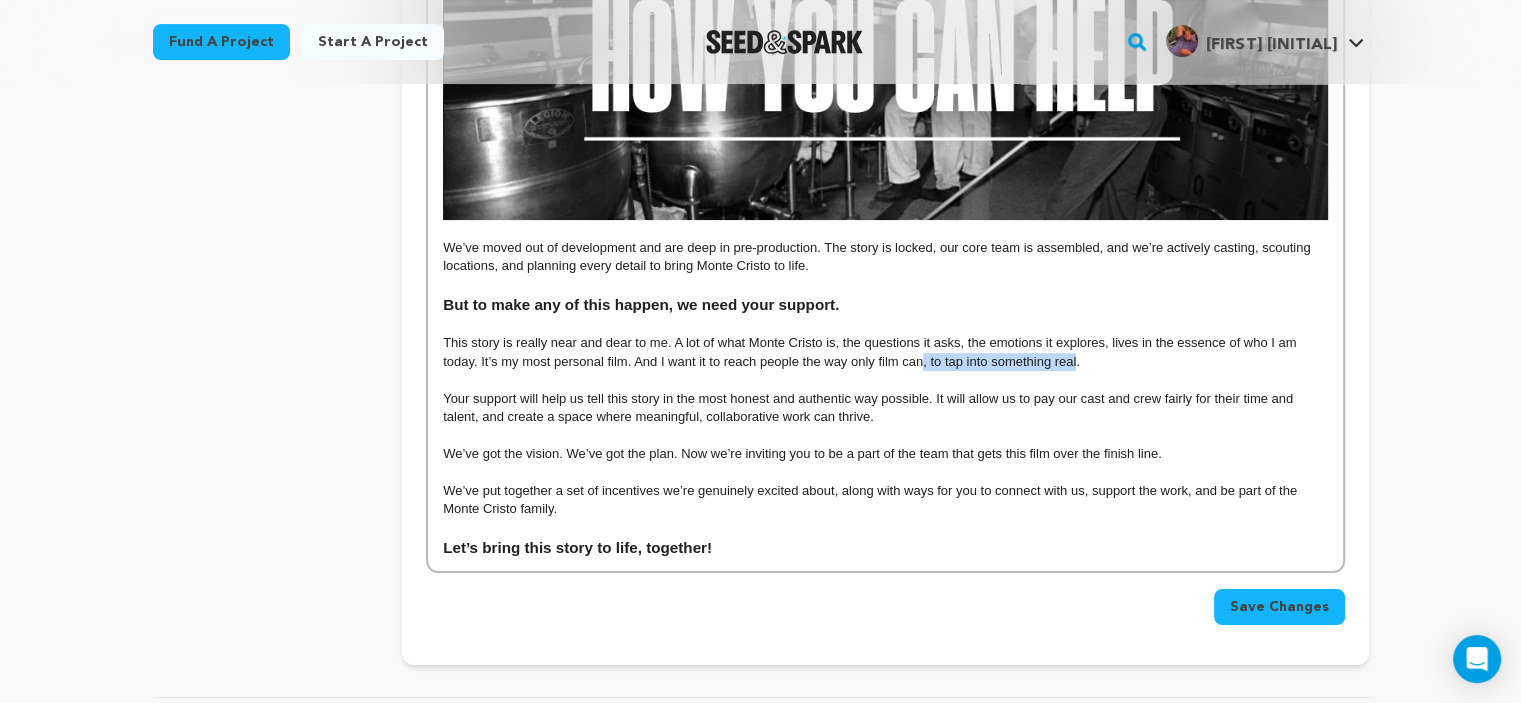 drag, startPoint x: 921, startPoint y: 373, endPoint x: 1076, endPoint y: 367, distance: 155.11609 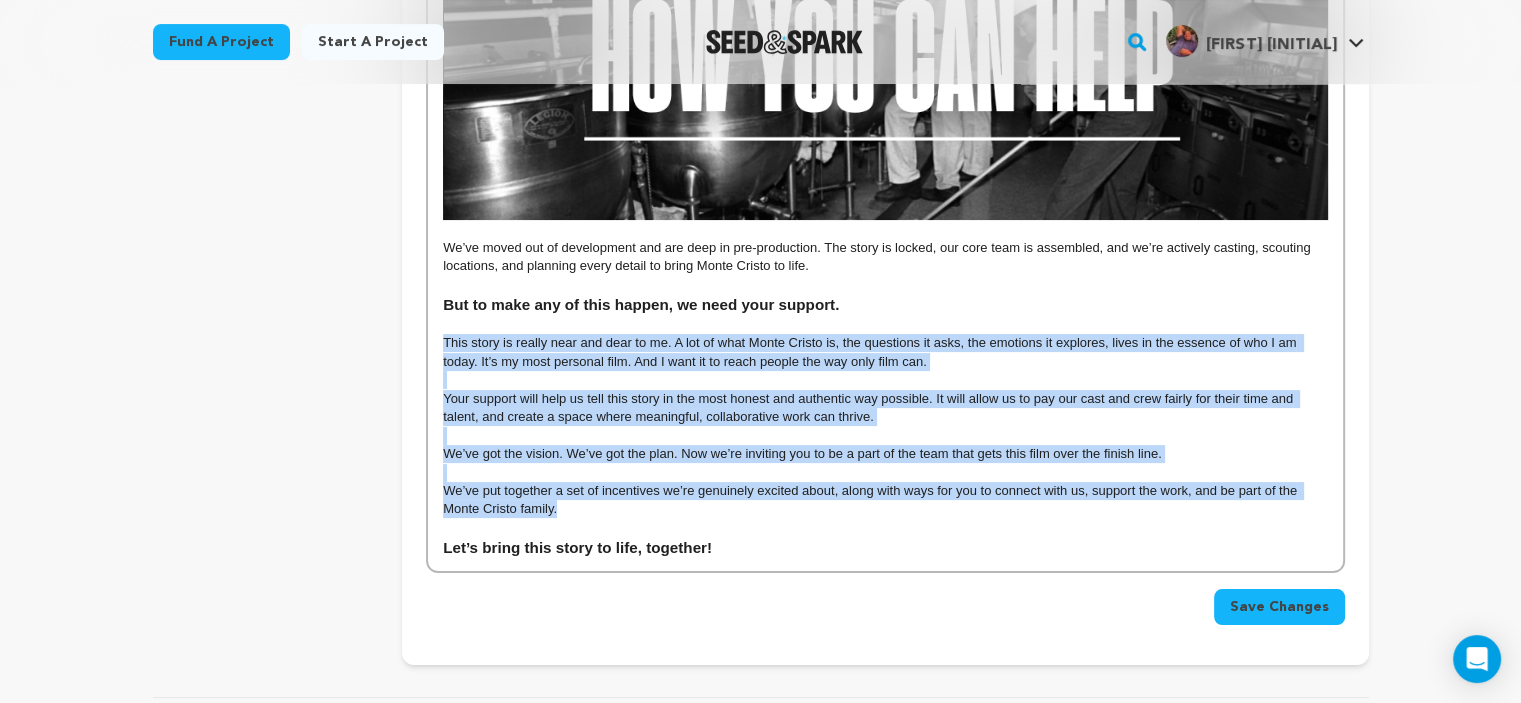 drag, startPoint x: 564, startPoint y: 518, endPoint x: 424, endPoint y: 351, distance: 217.91971 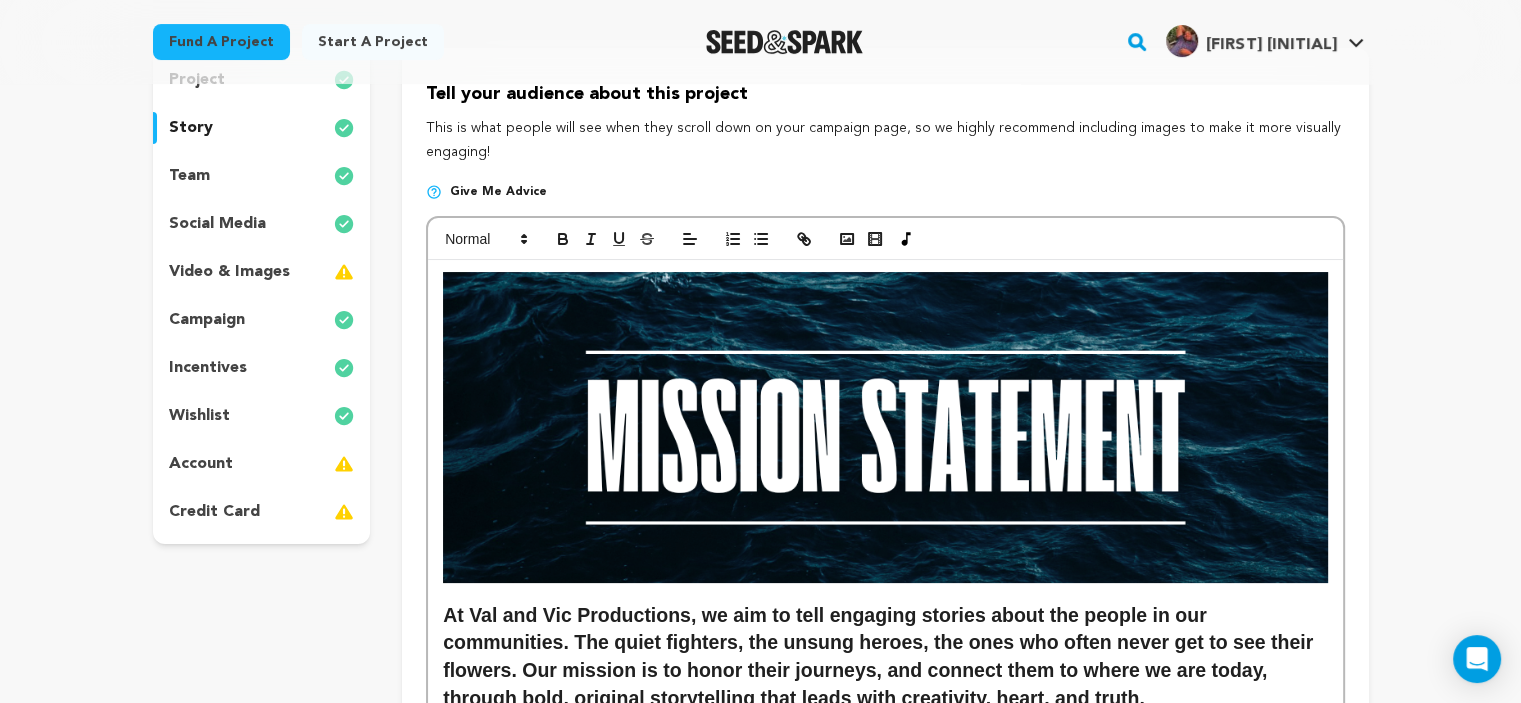 scroll, scrollTop: 0, scrollLeft: 0, axis: both 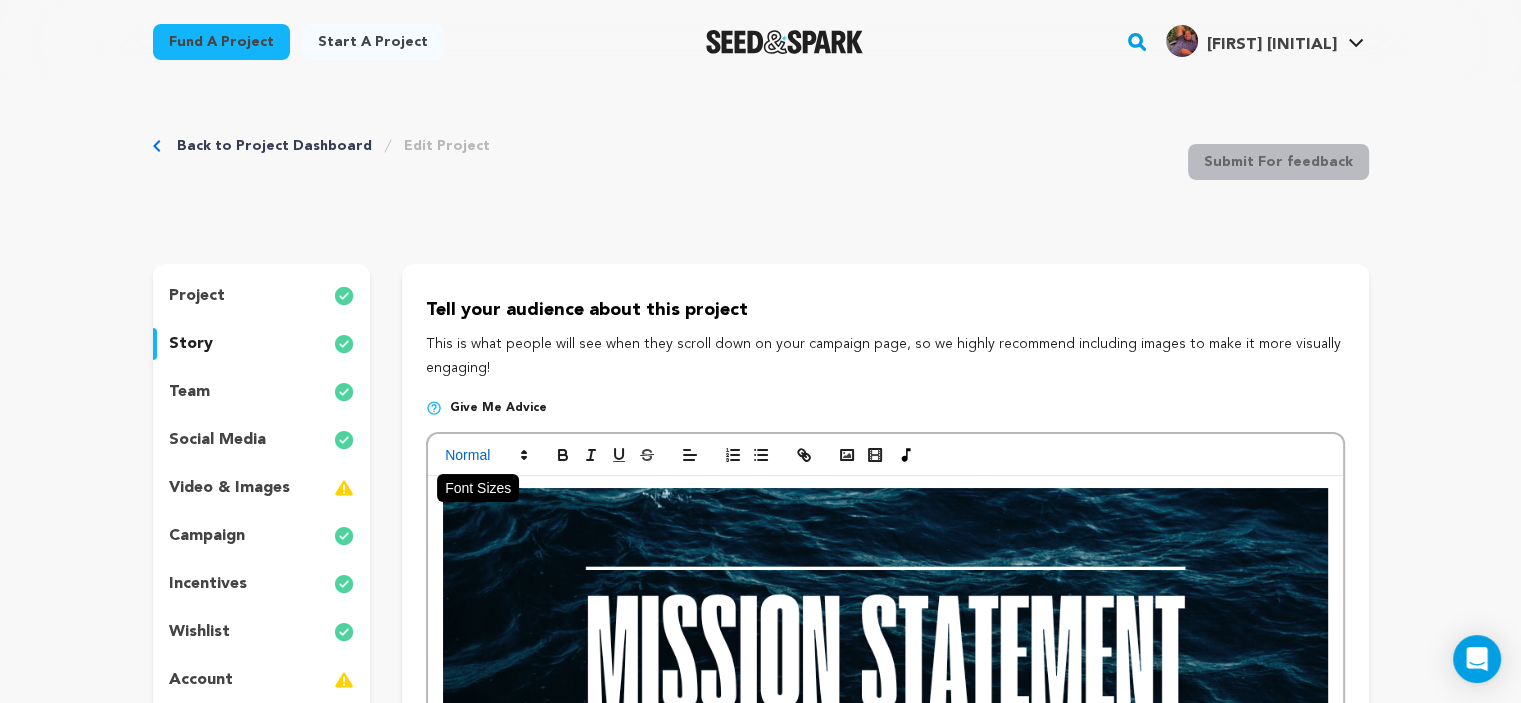 click at bounding box center [485, 455] 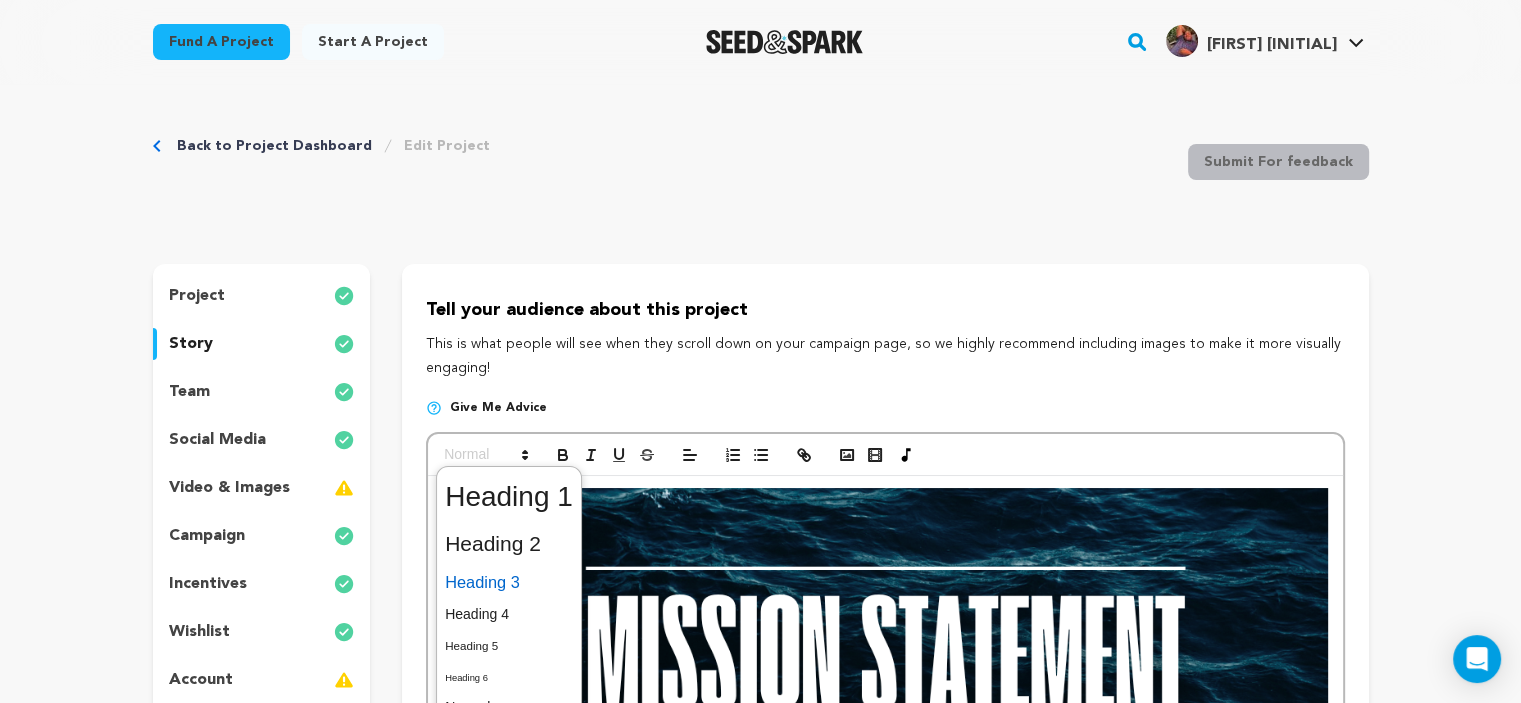 click at bounding box center (509, 582) 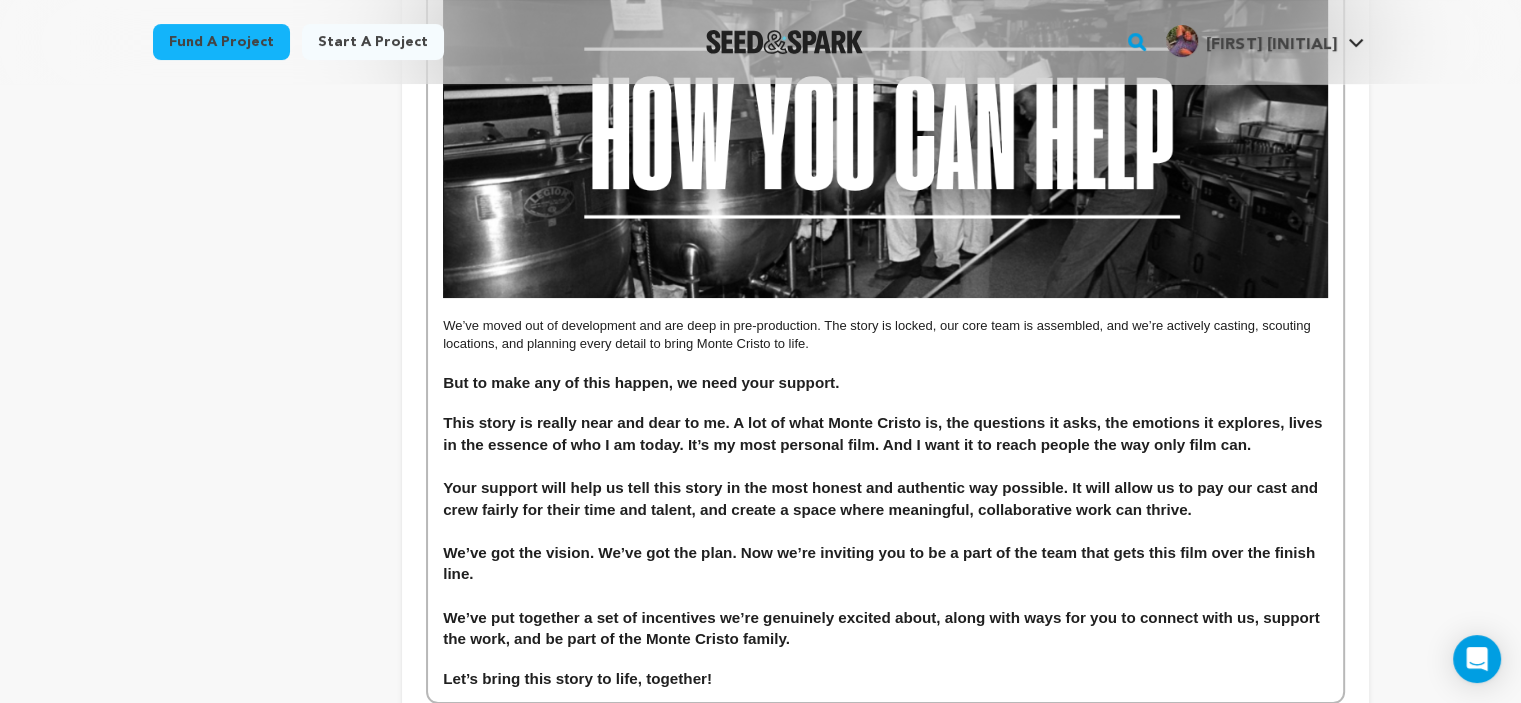 scroll, scrollTop: 7957, scrollLeft: 0, axis: vertical 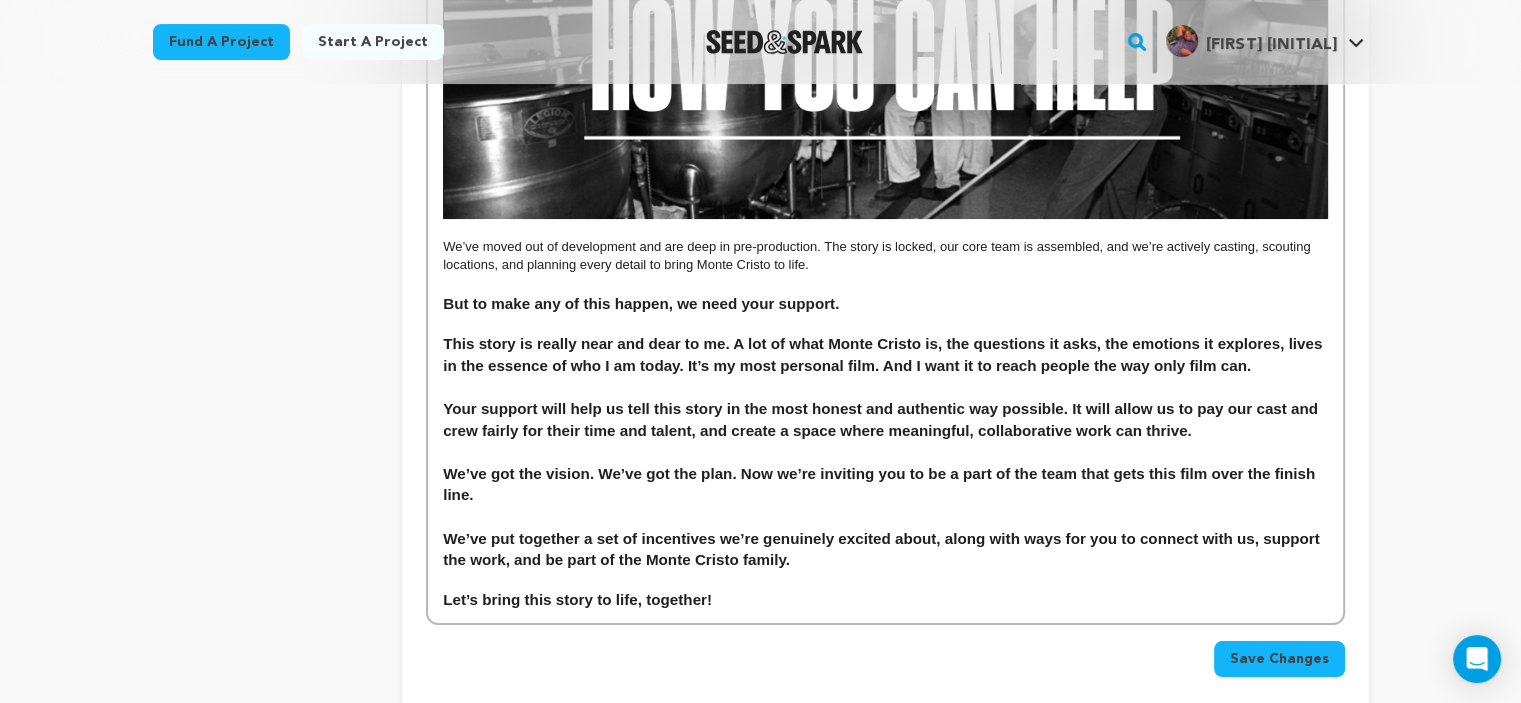 click on "We’ve got the vision. We’ve got the plan. Now we’re inviting you to be a part of the team that gets this film over the finish line." at bounding box center [885, 484] 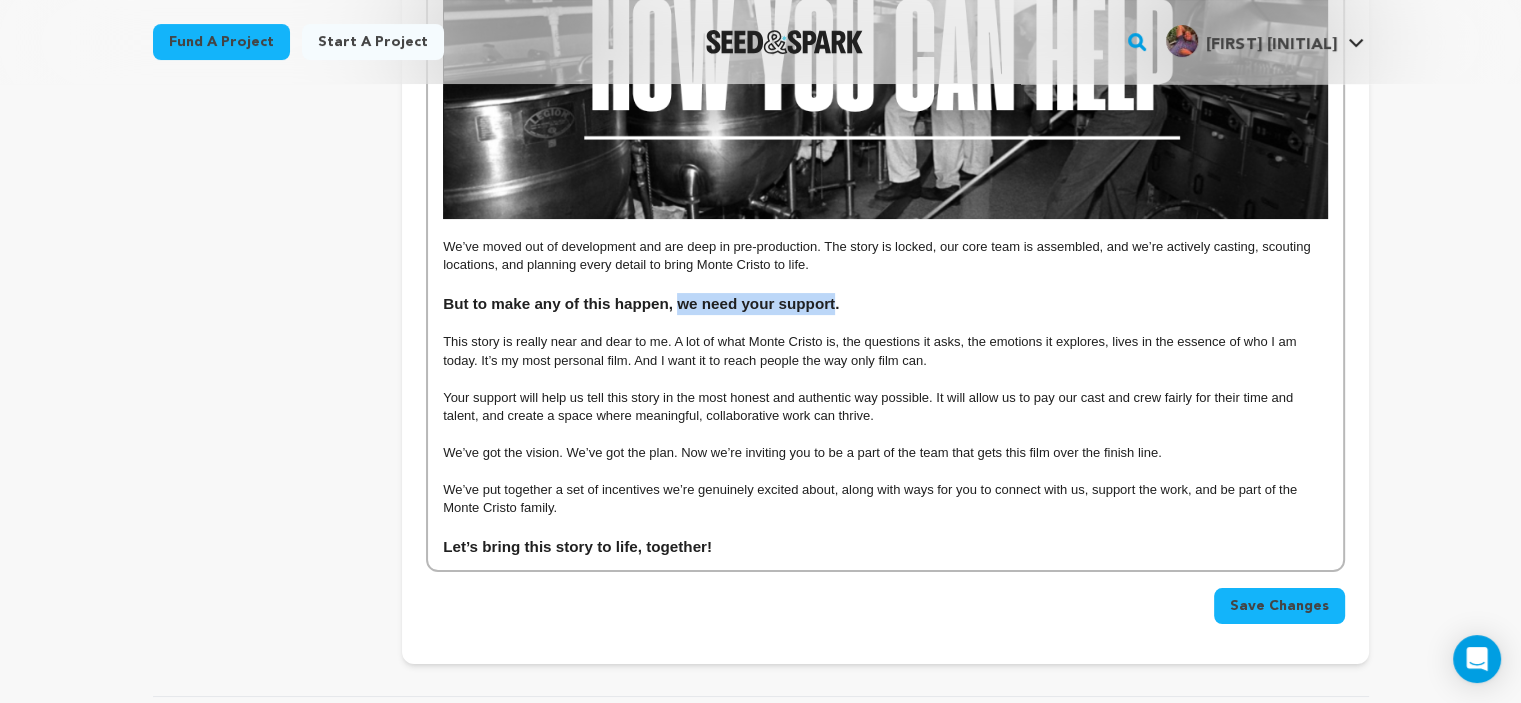 drag, startPoint x: 679, startPoint y: 313, endPoint x: 834, endPoint y: 304, distance: 155.26108 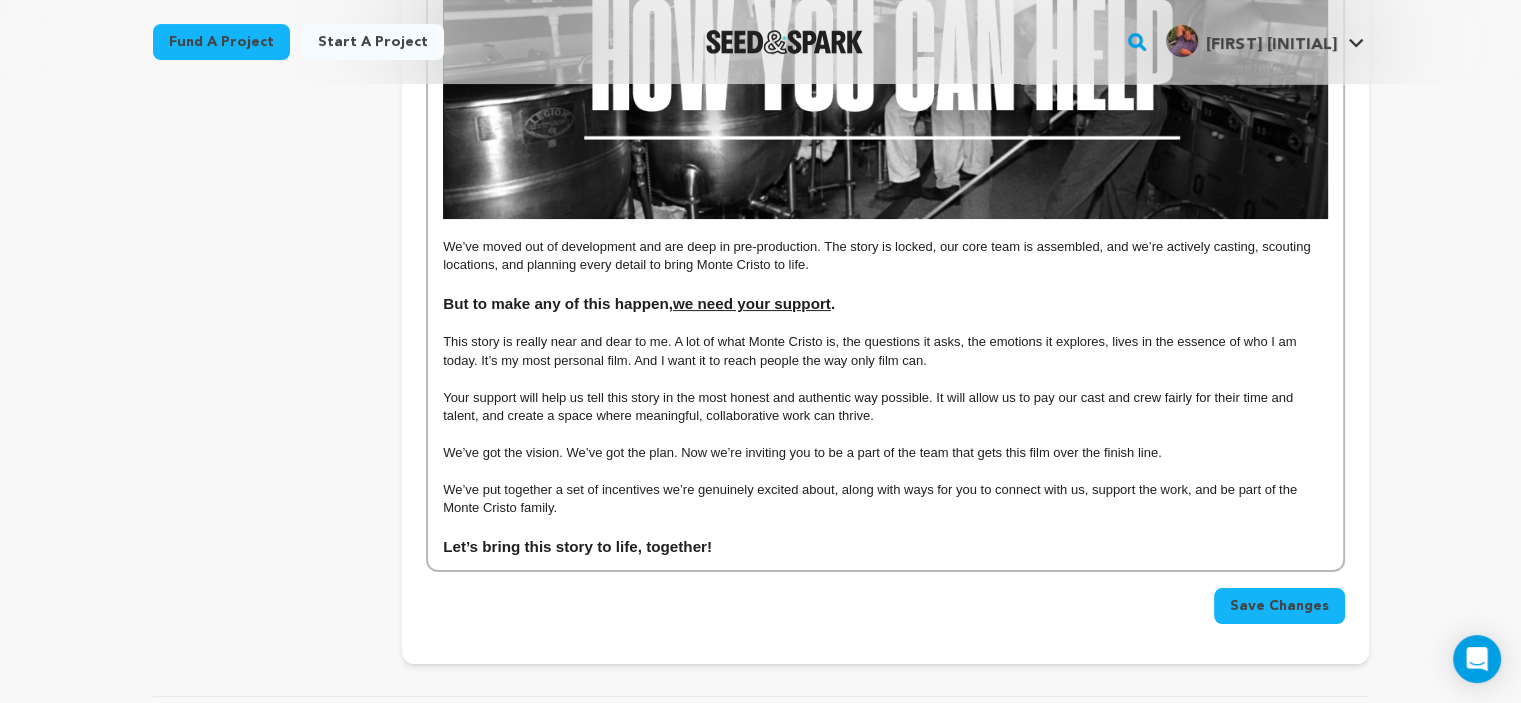 click on "This story is really near and dear to me. A lot of what Monte Cristo is, the questions it asks, the emotions it explores, lives in the essence of who I am today. It’s my most personal film. And I want it to reach people the way only film can." at bounding box center (885, 351) 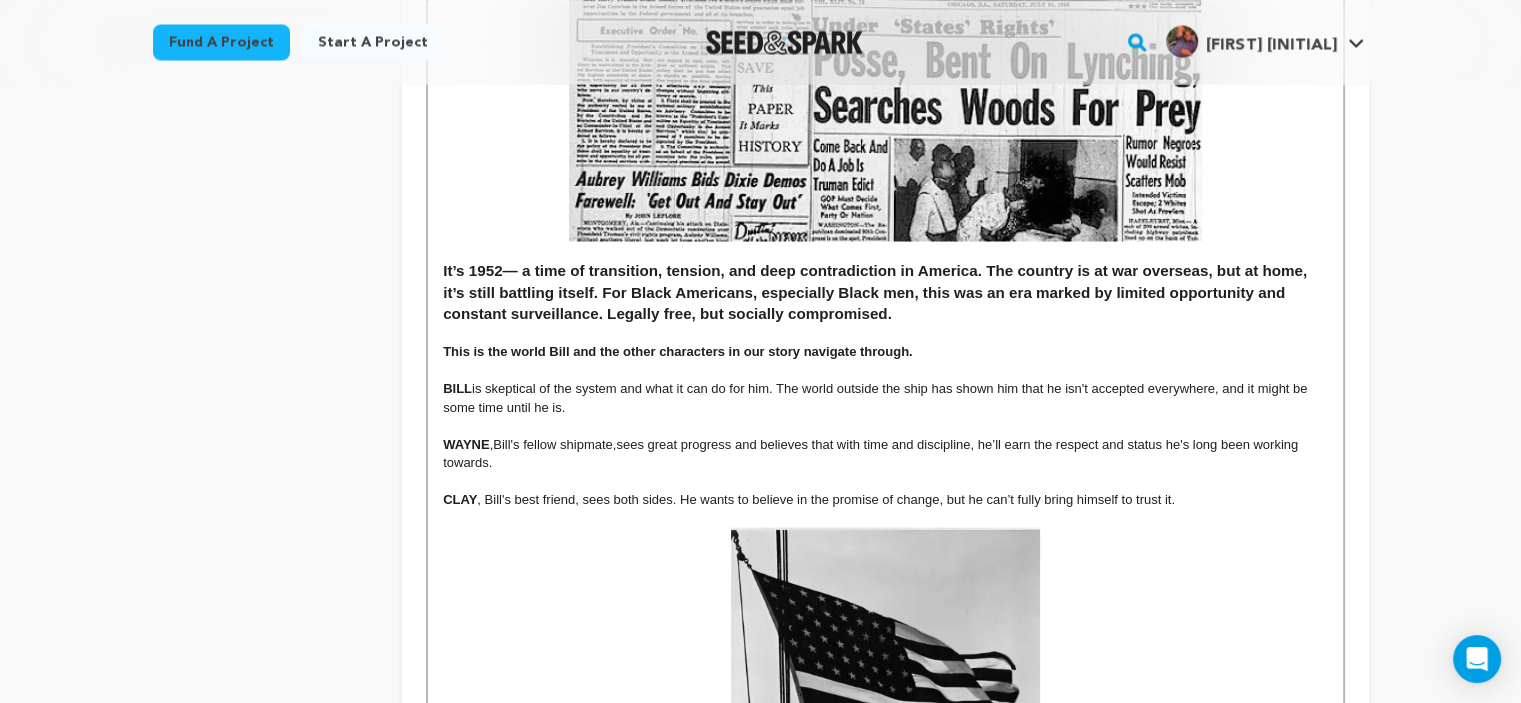 scroll, scrollTop: 3772, scrollLeft: 0, axis: vertical 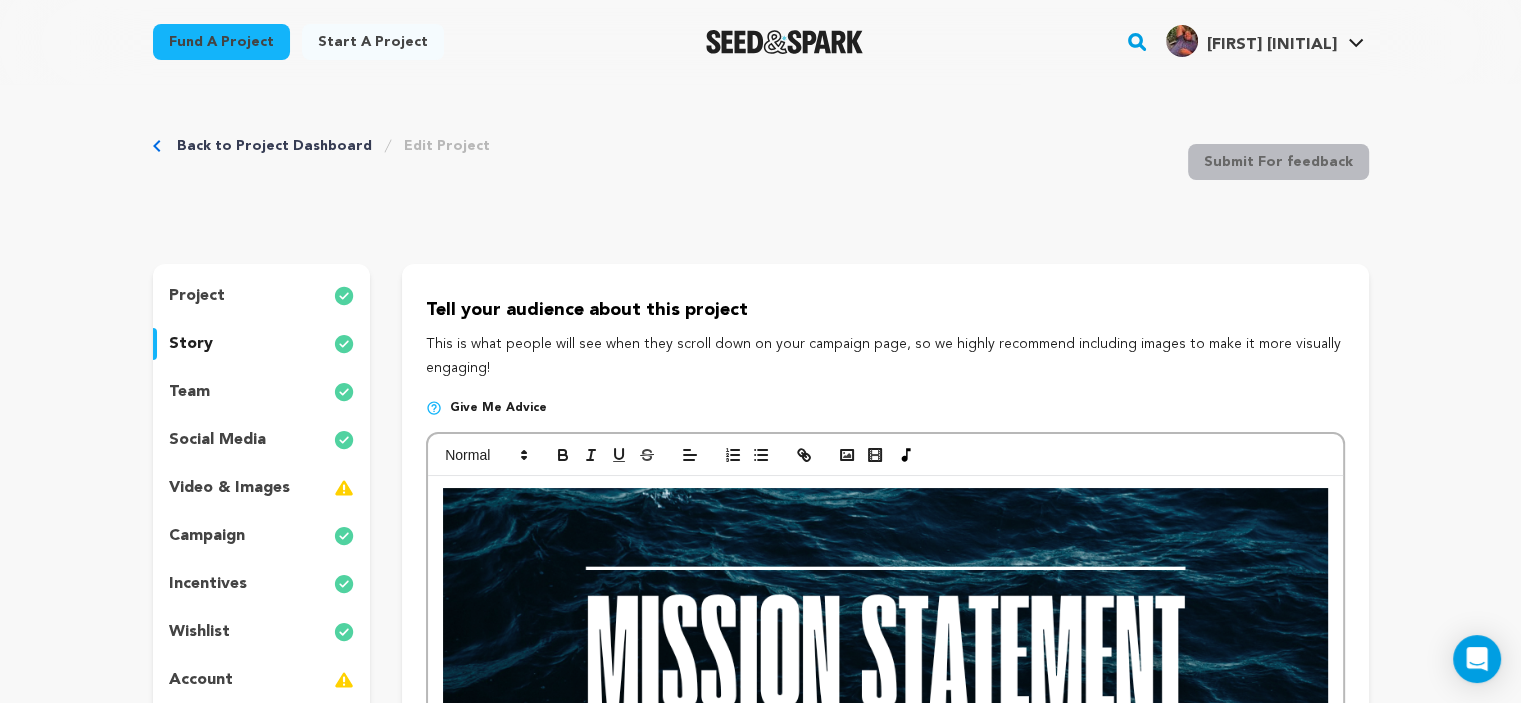 click on "Back to Project Dashboard" at bounding box center (274, 146) 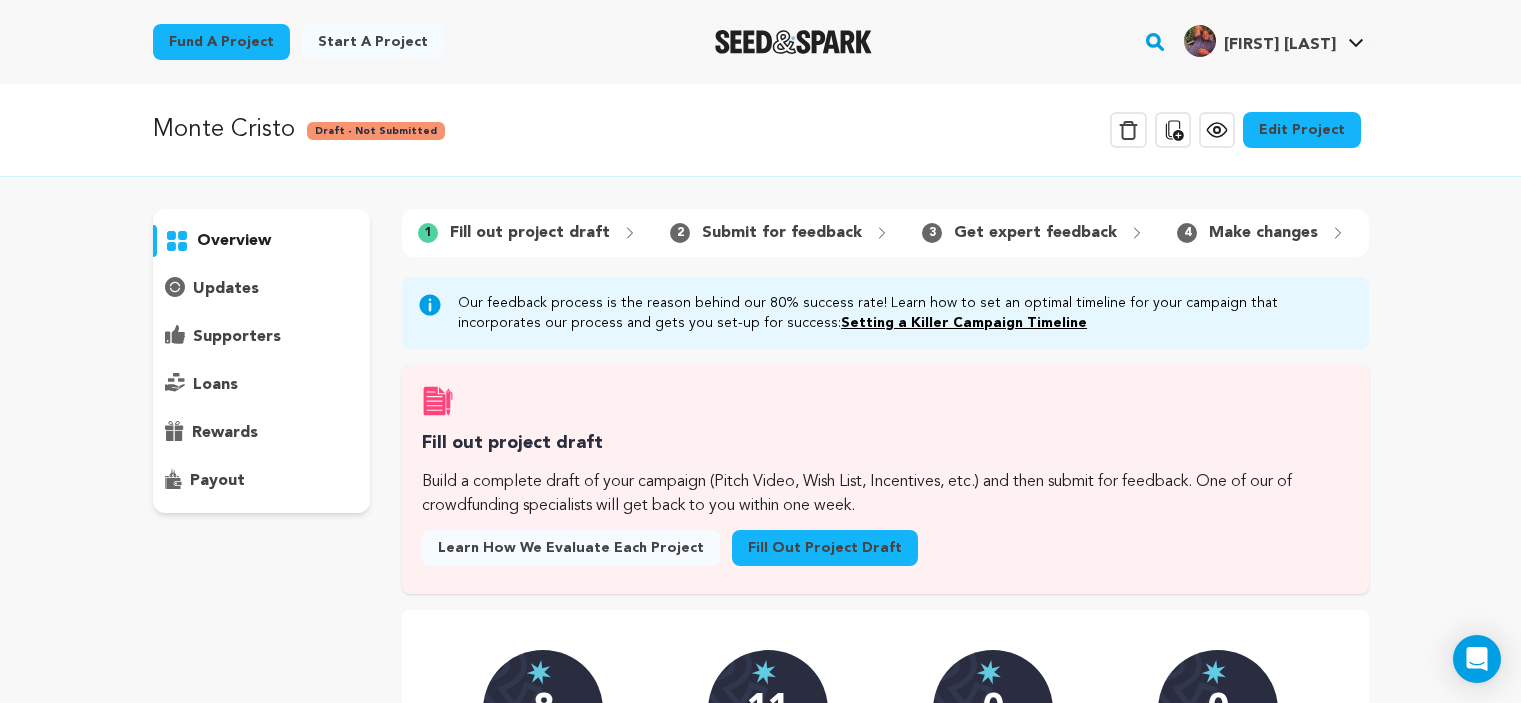 scroll, scrollTop: 0, scrollLeft: 0, axis: both 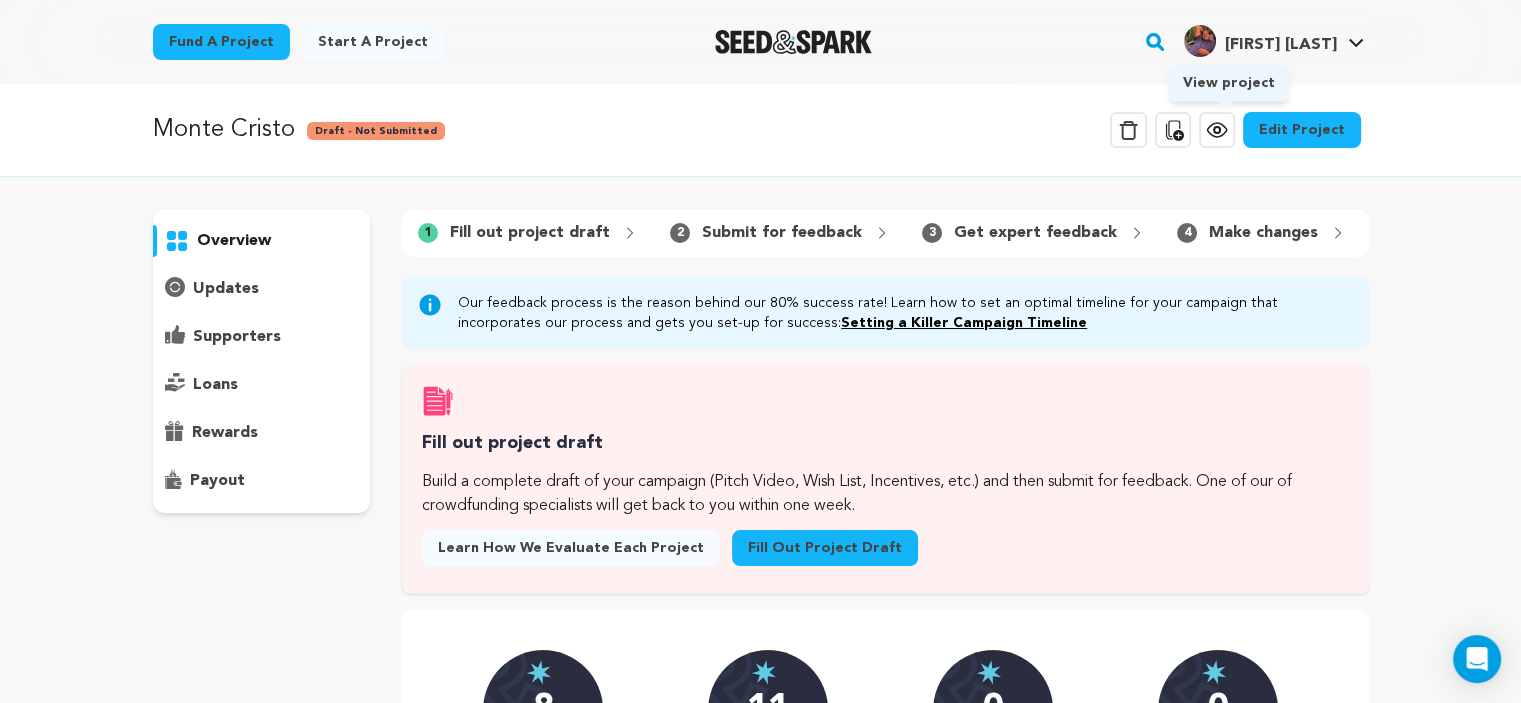 click 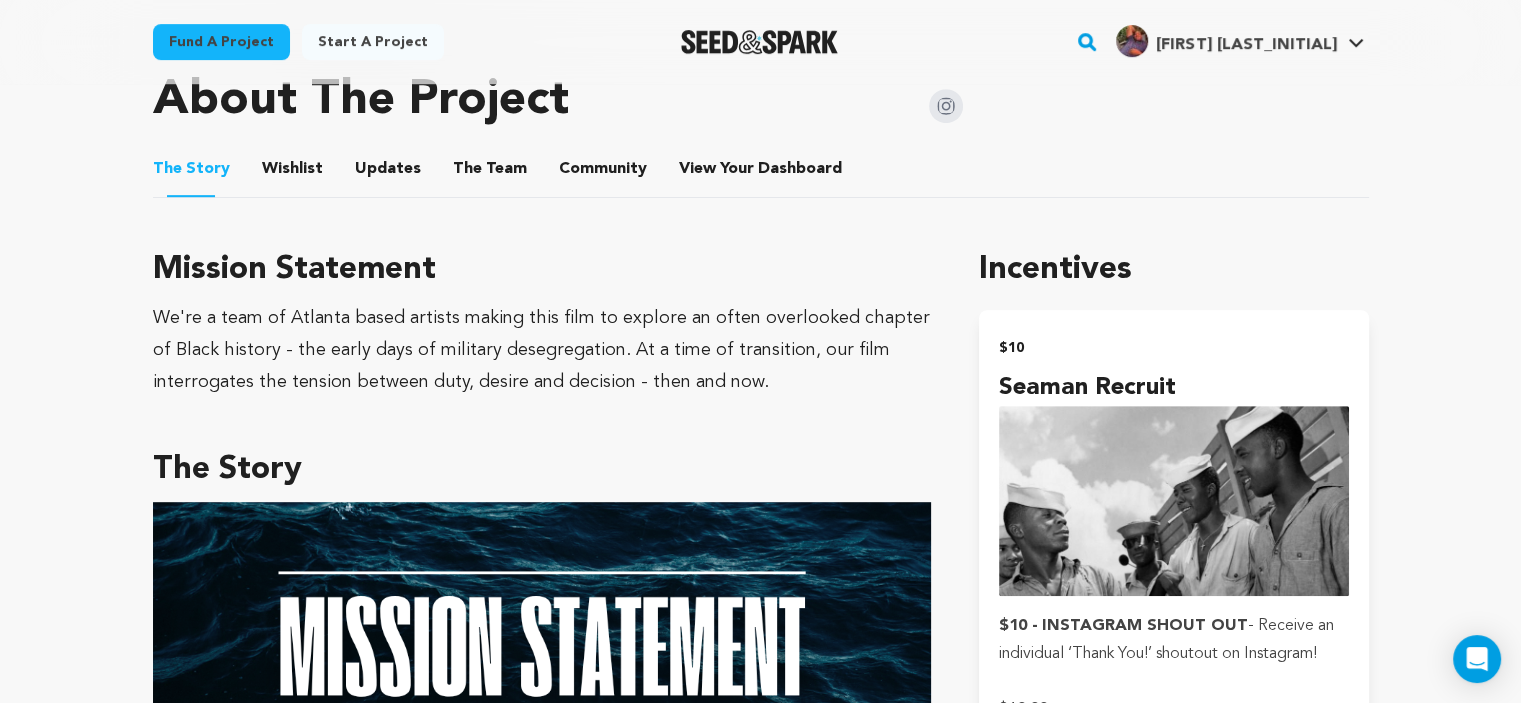 scroll, scrollTop: 898, scrollLeft: 0, axis: vertical 